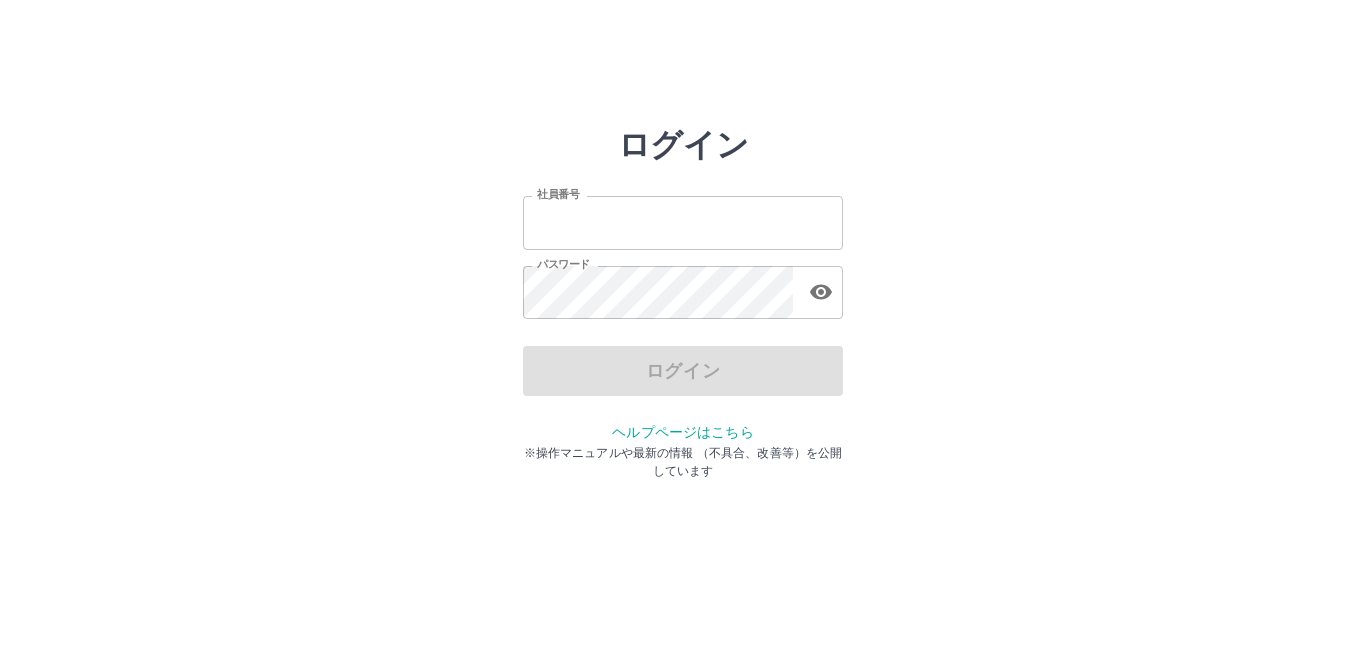 scroll, scrollTop: 0, scrollLeft: 0, axis: both 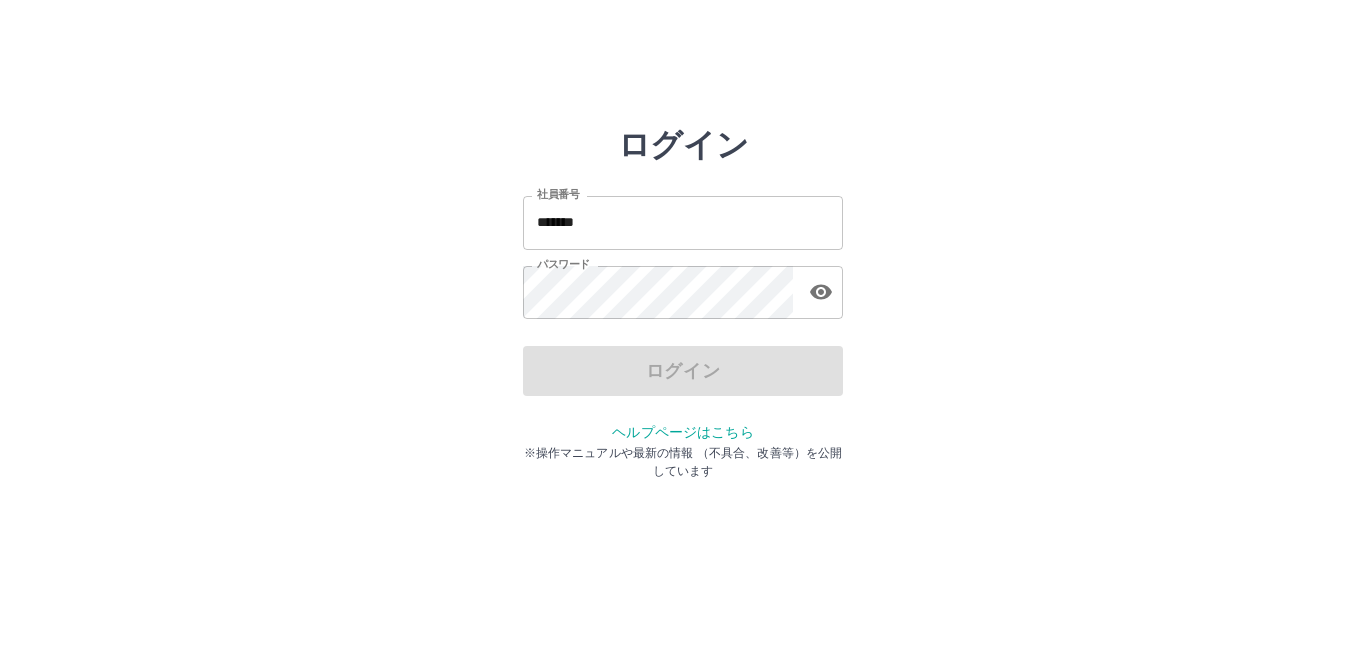 click on "ログイン" at bounding box center (683, 371) 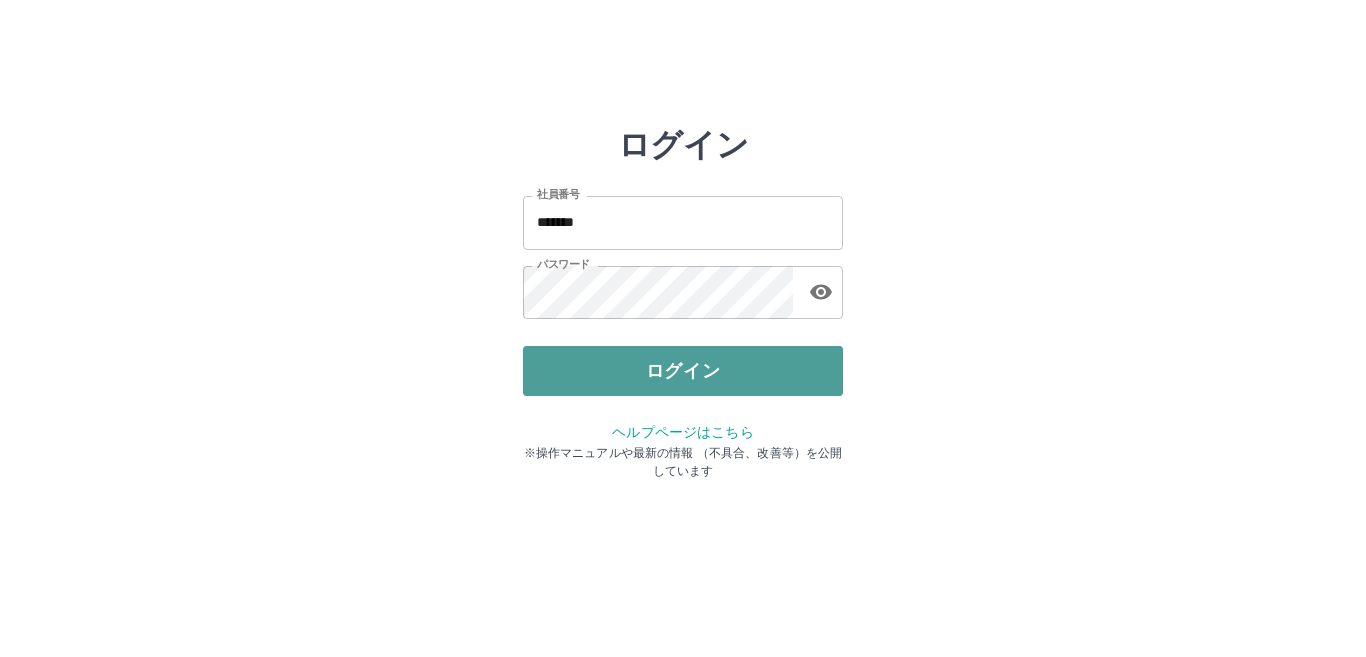 click on "ログイン" at bounding box center (683, 371) 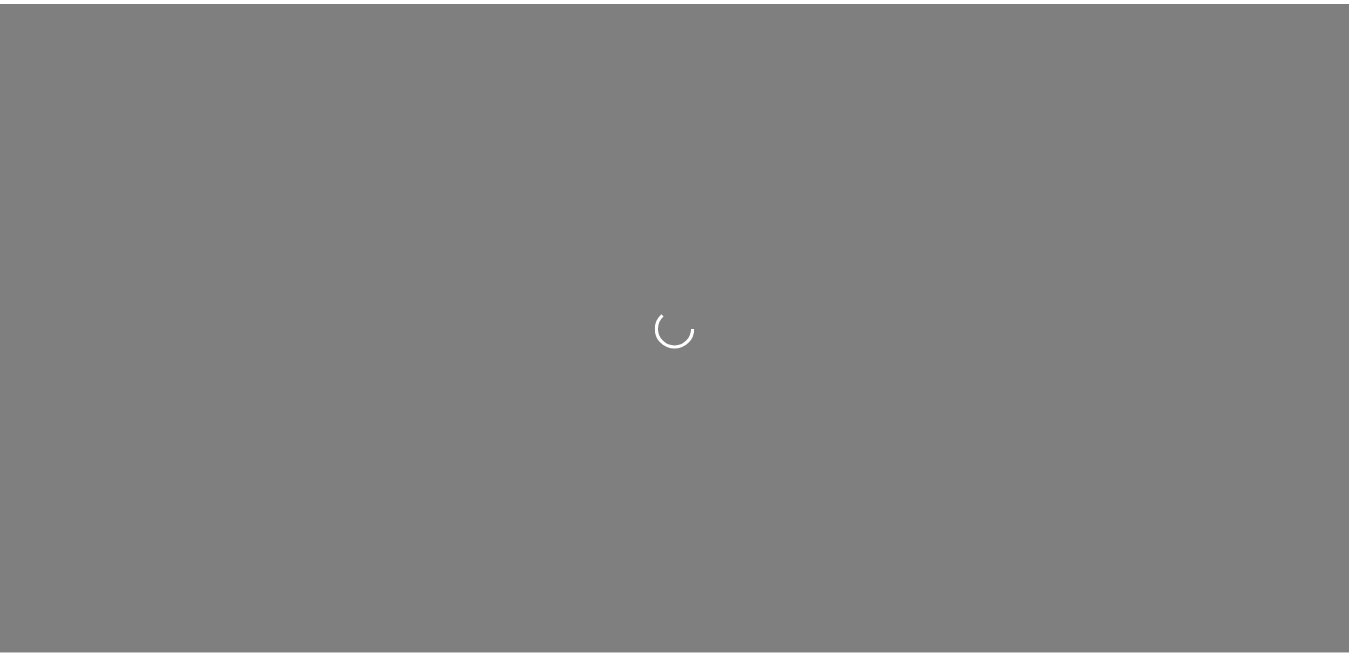 scroll, scrollTop: 0, scrollLeft: 0, axis: both 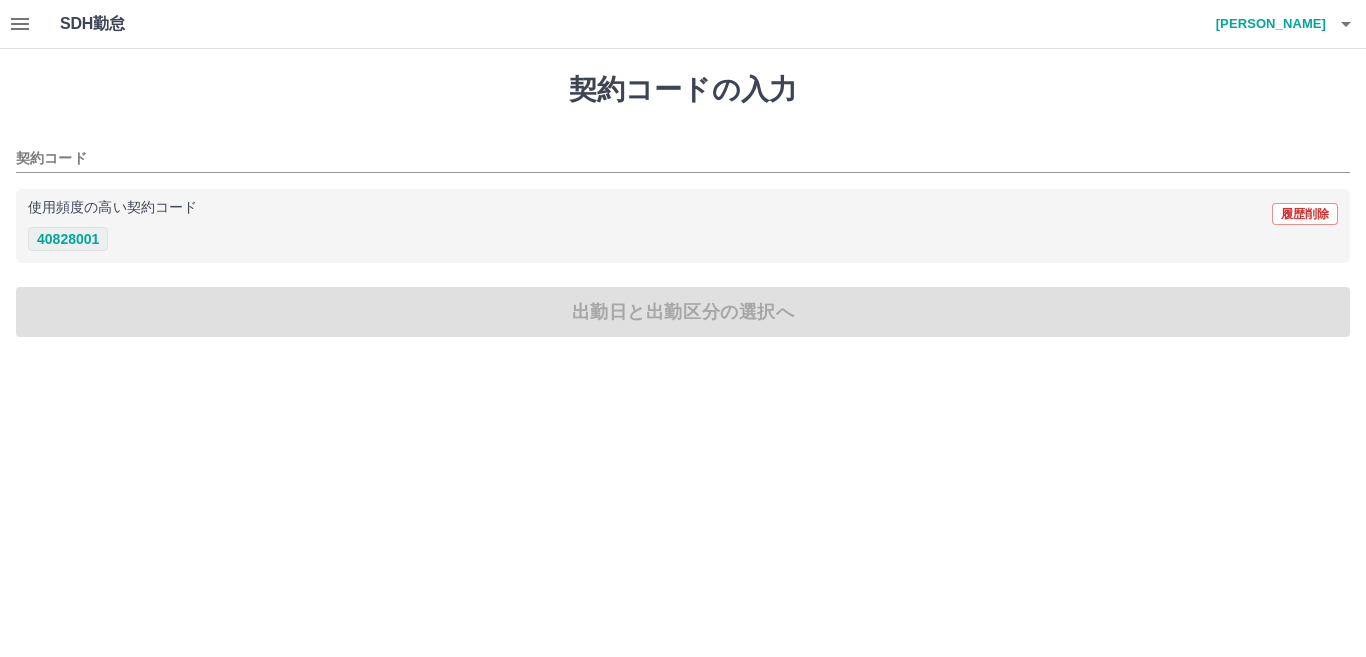 click on "40828001" at bounding box center [68, 239] 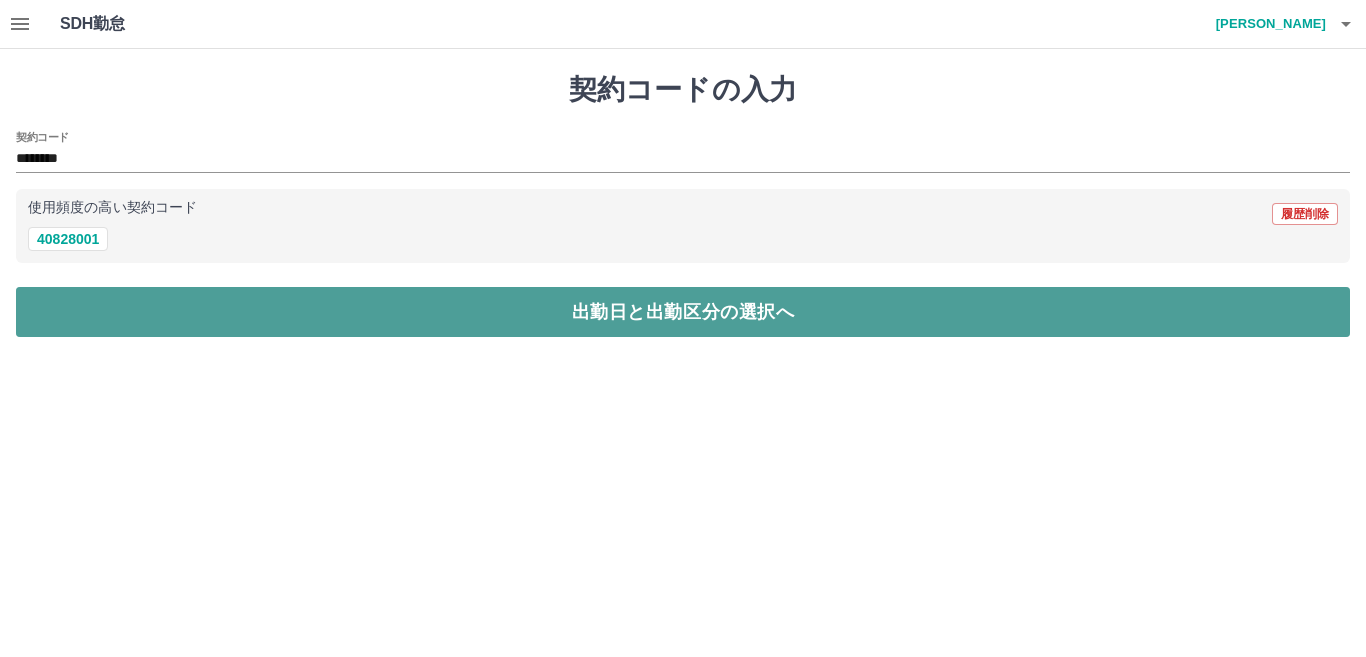 click on "出勤日と出勤区分の選択へ" at bounding box center (683, 312) 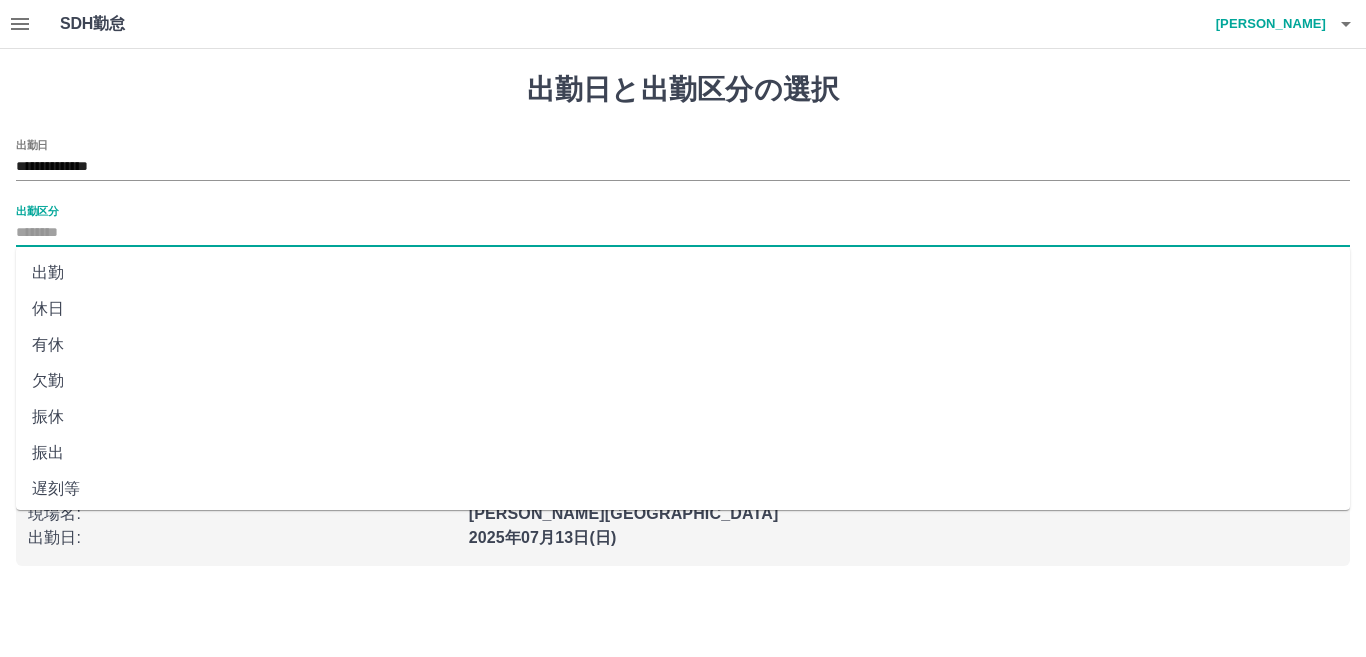 click on "出勤区分" at bounding box center (683, 233) 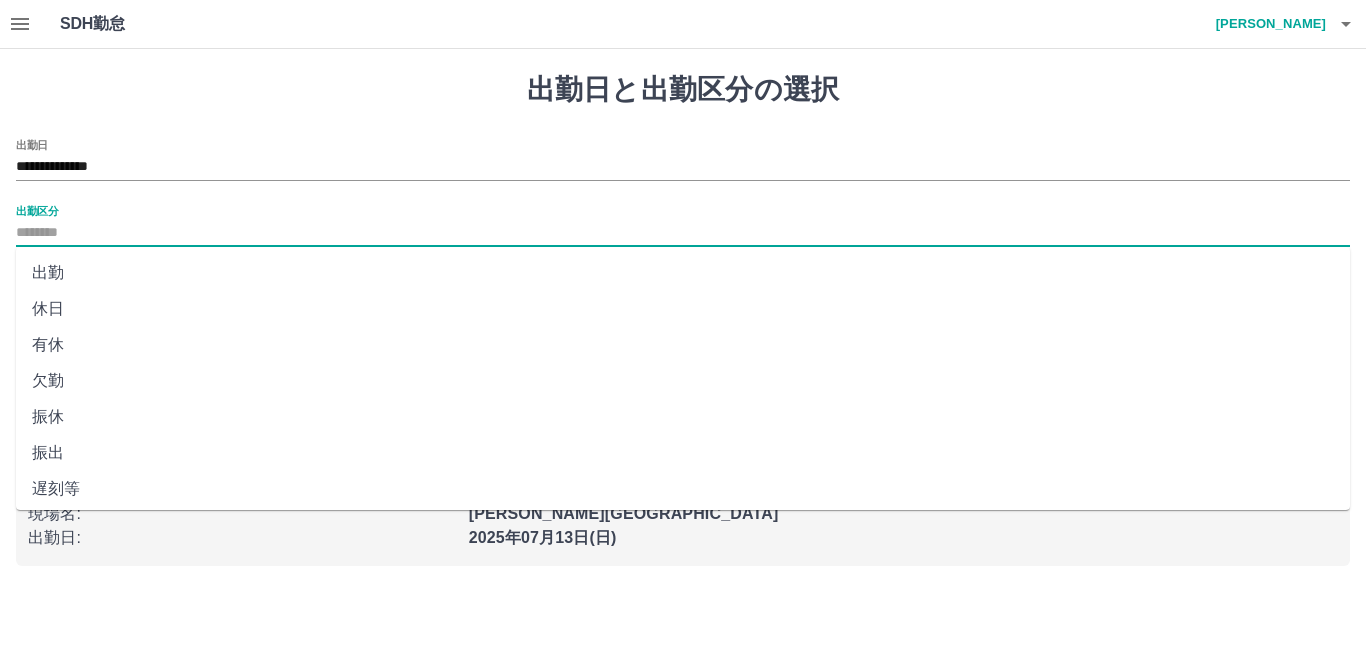 click on "出勤" at bounding box center [683, 273] 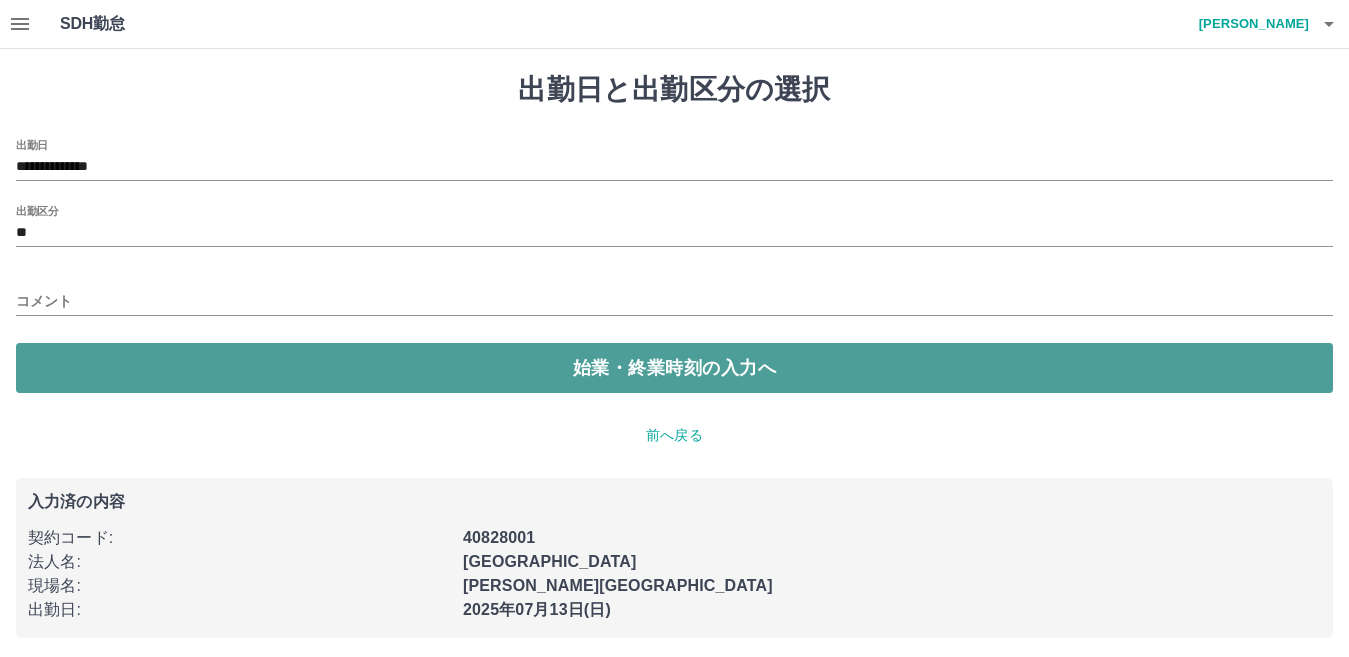 click on "始業・終業時刻の入力へ" at bounding box center (674, 368) 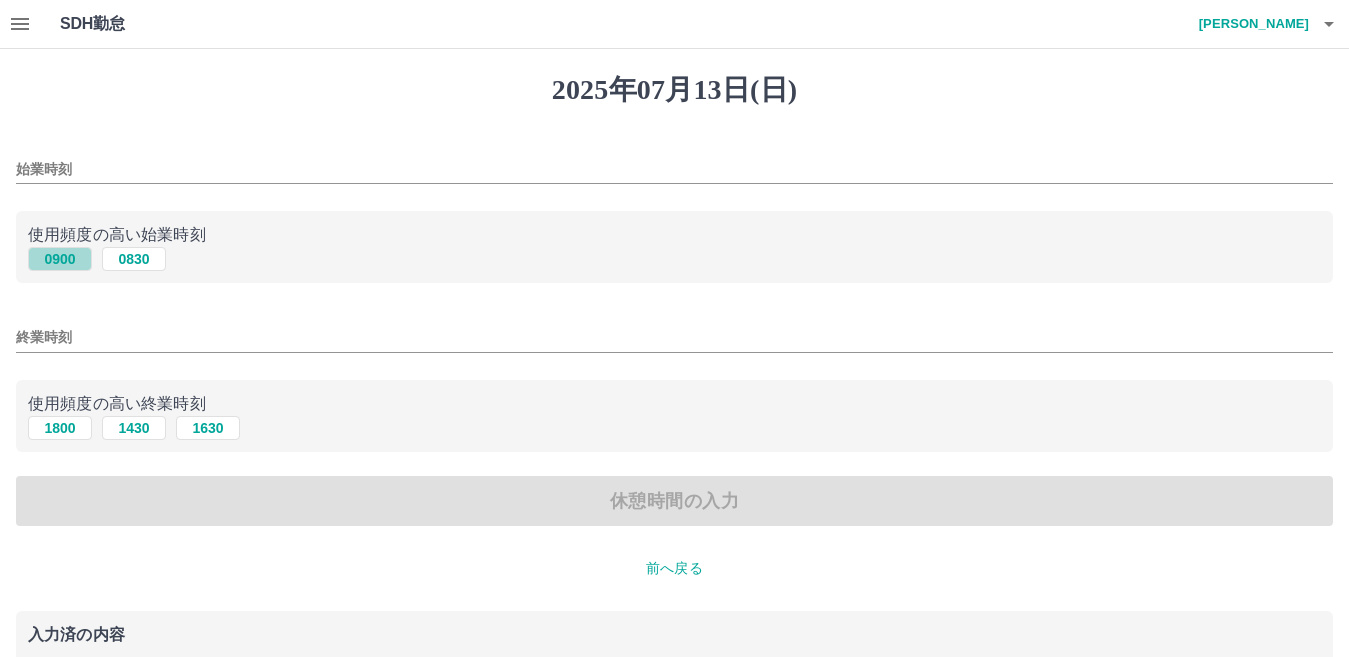 click on "0900" at bounding box center (60, 259) 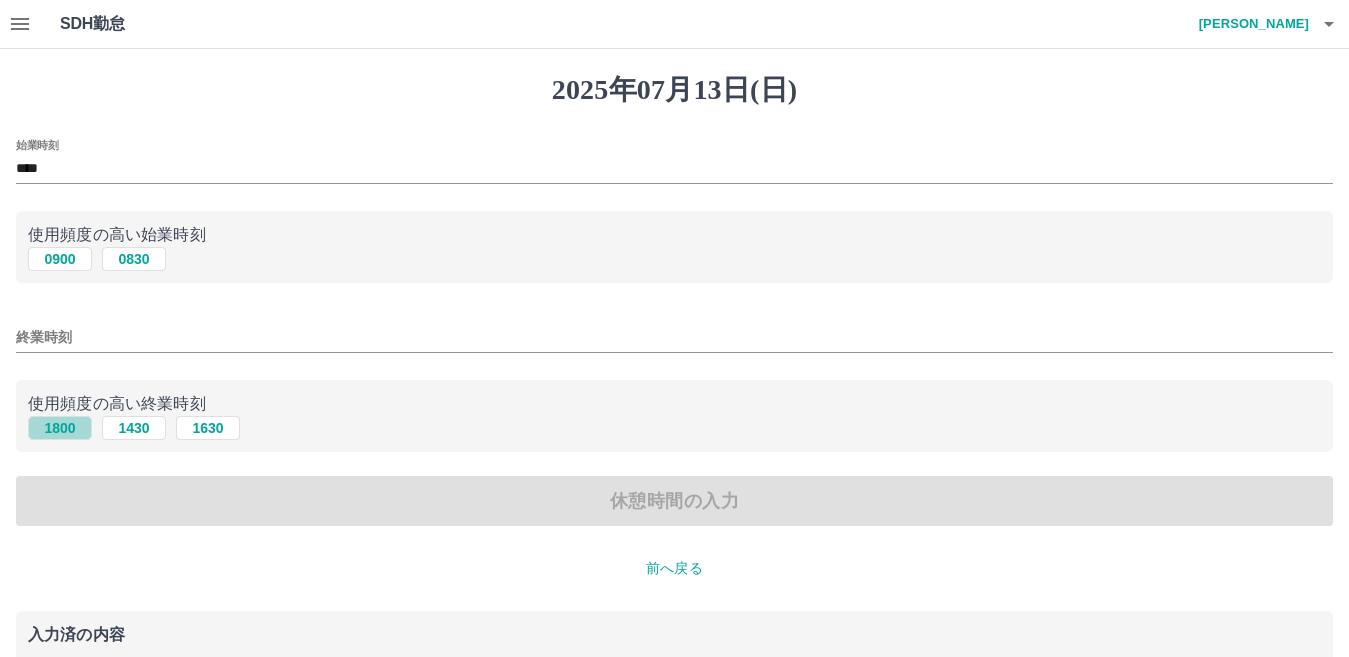 click on "1800" at bounding box center (60, 428) 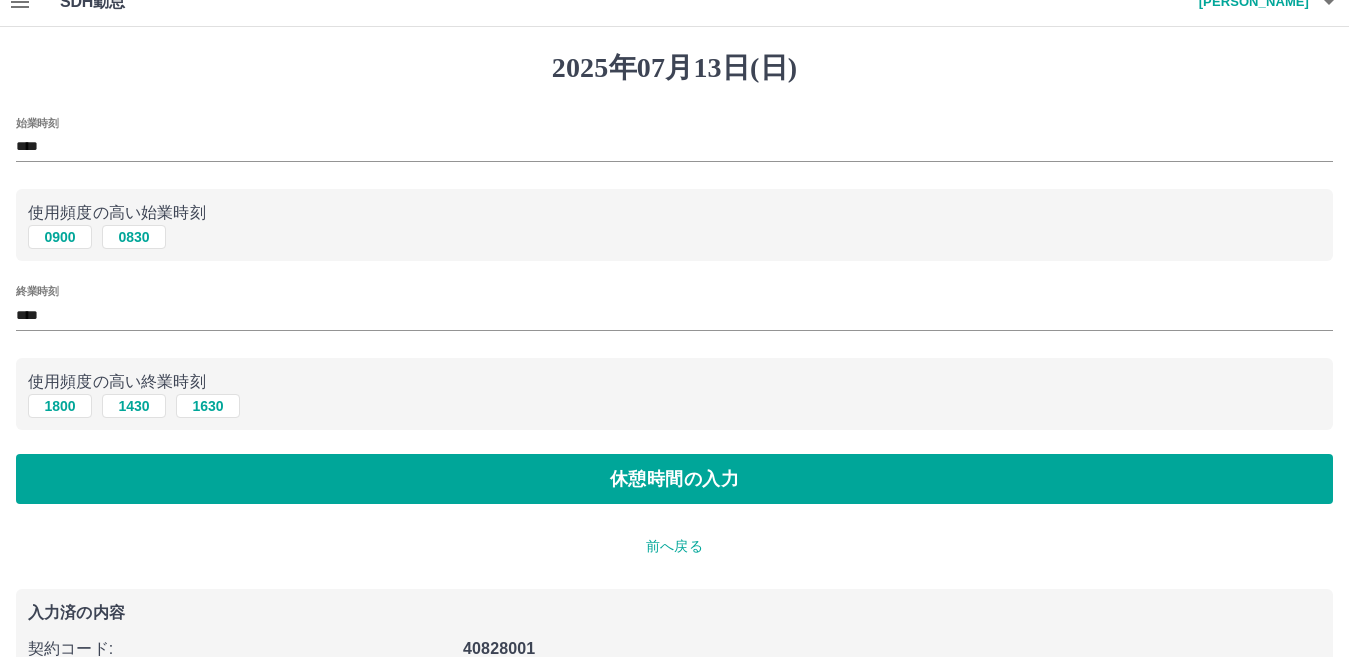 scroll, scrollTop: 0, scrollLeft: 0, axis: both 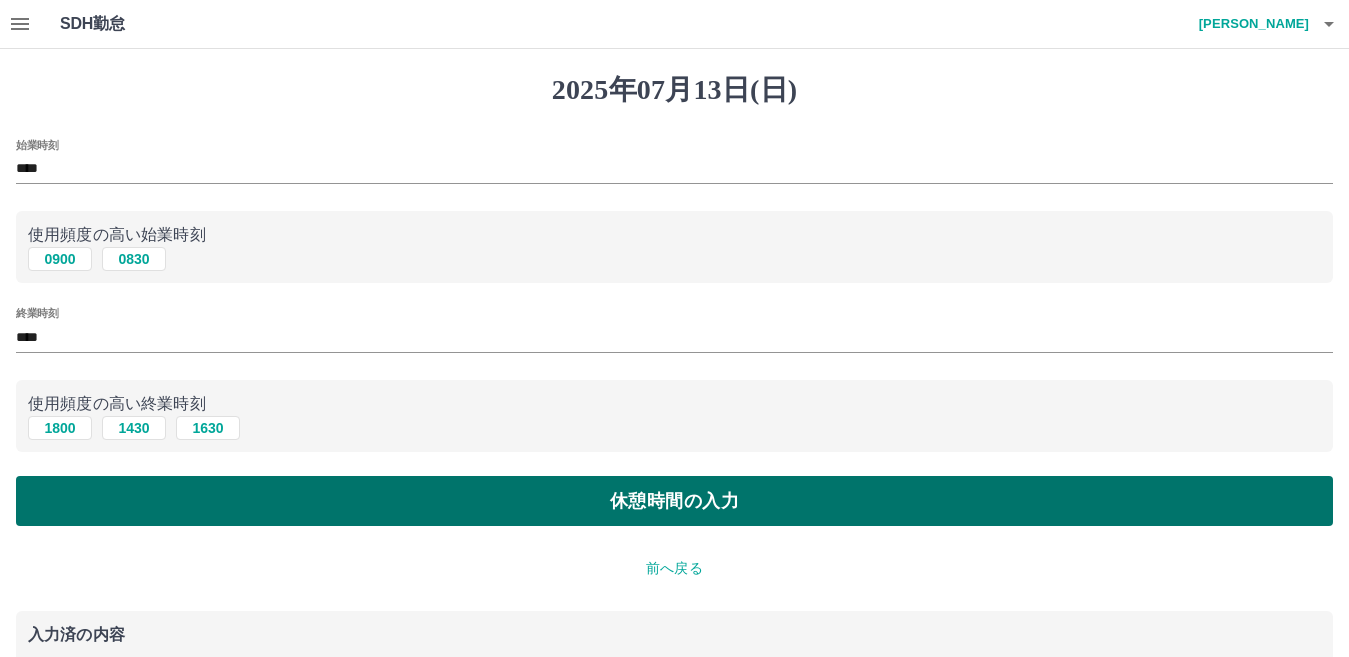 click on "休憩時間の入力" at bounding box center [674, 501] 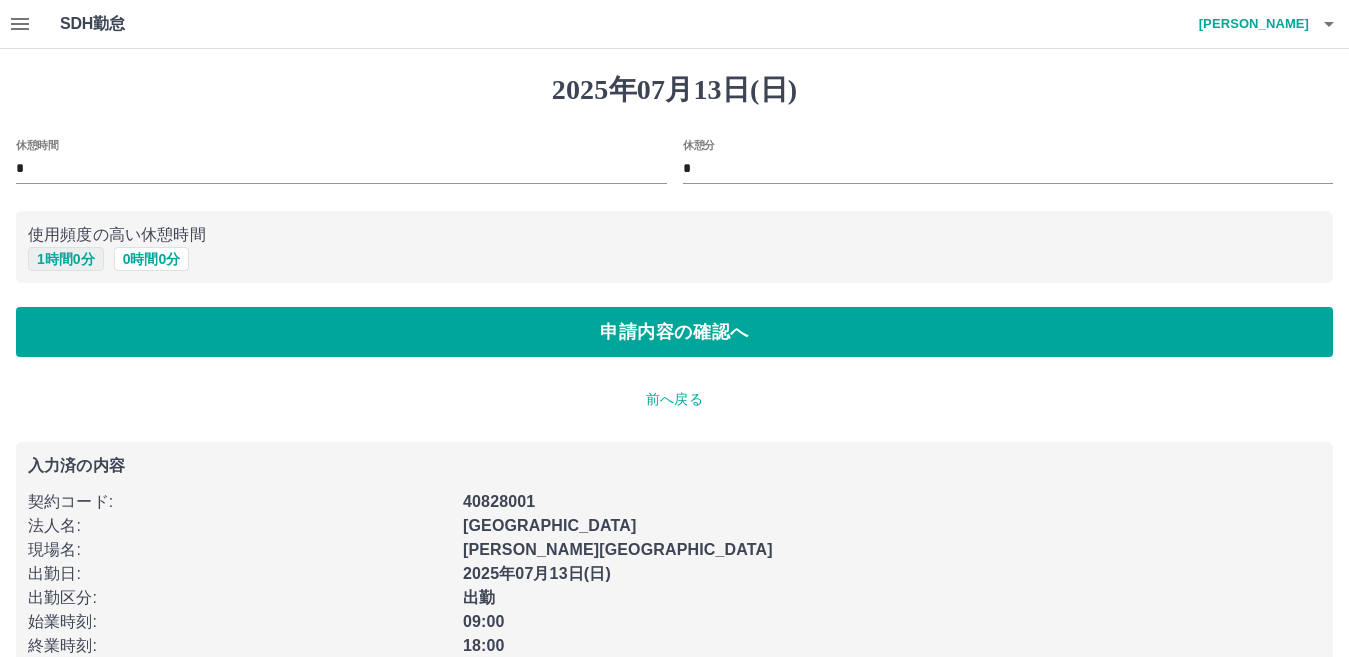 click on "1 時間 0 分" at bounding box center (66, 259) 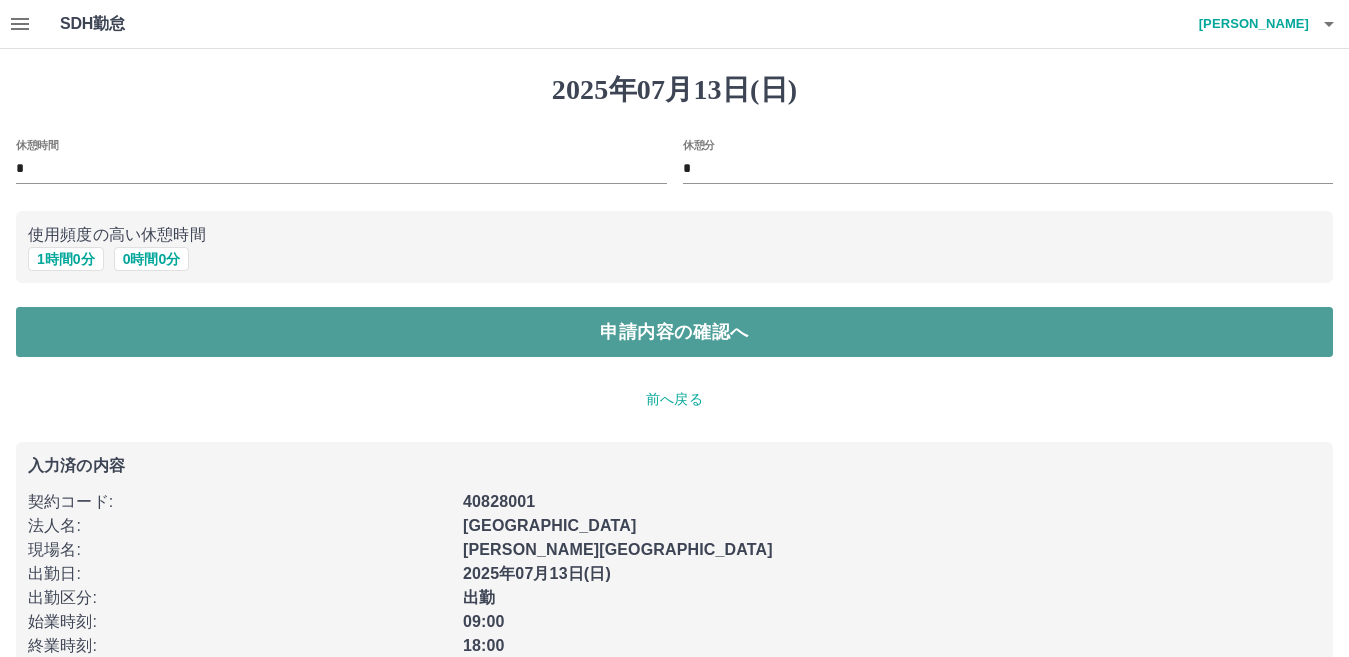 click on "申請内容の確認へ" at bounding box center [674, 332] 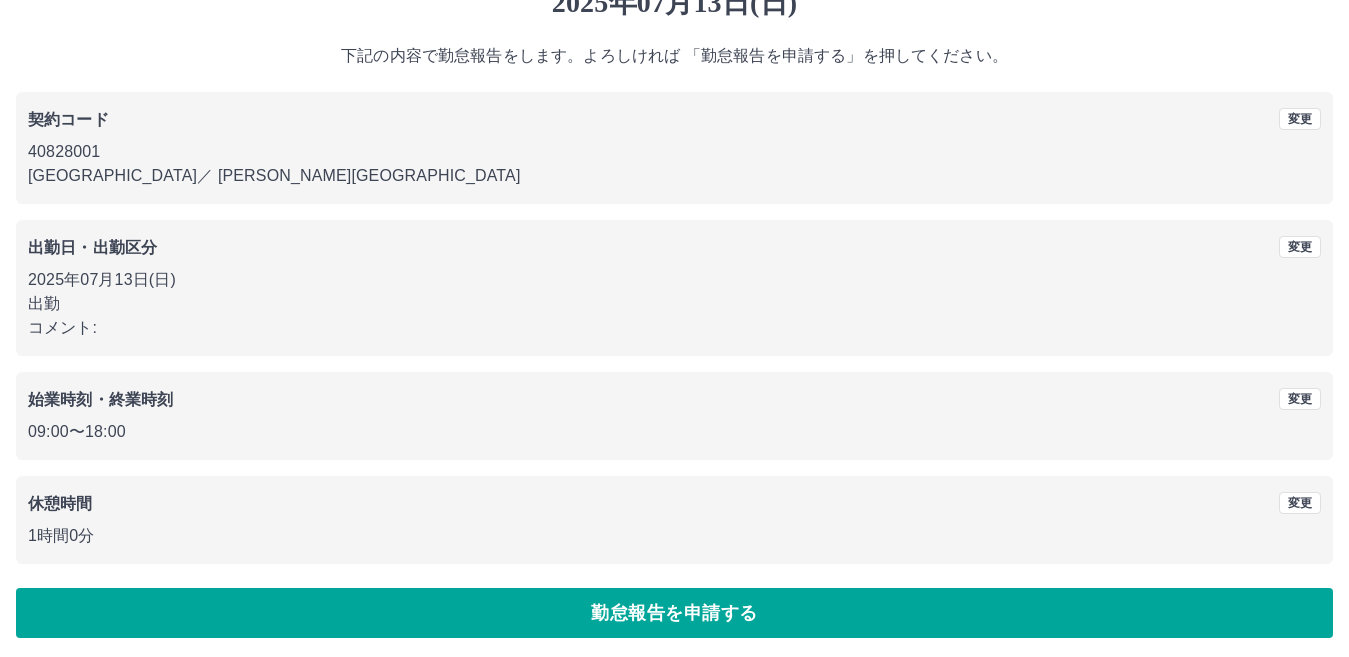scroll, scrollTop: 92, scrollLeft: 0, axis: vertical 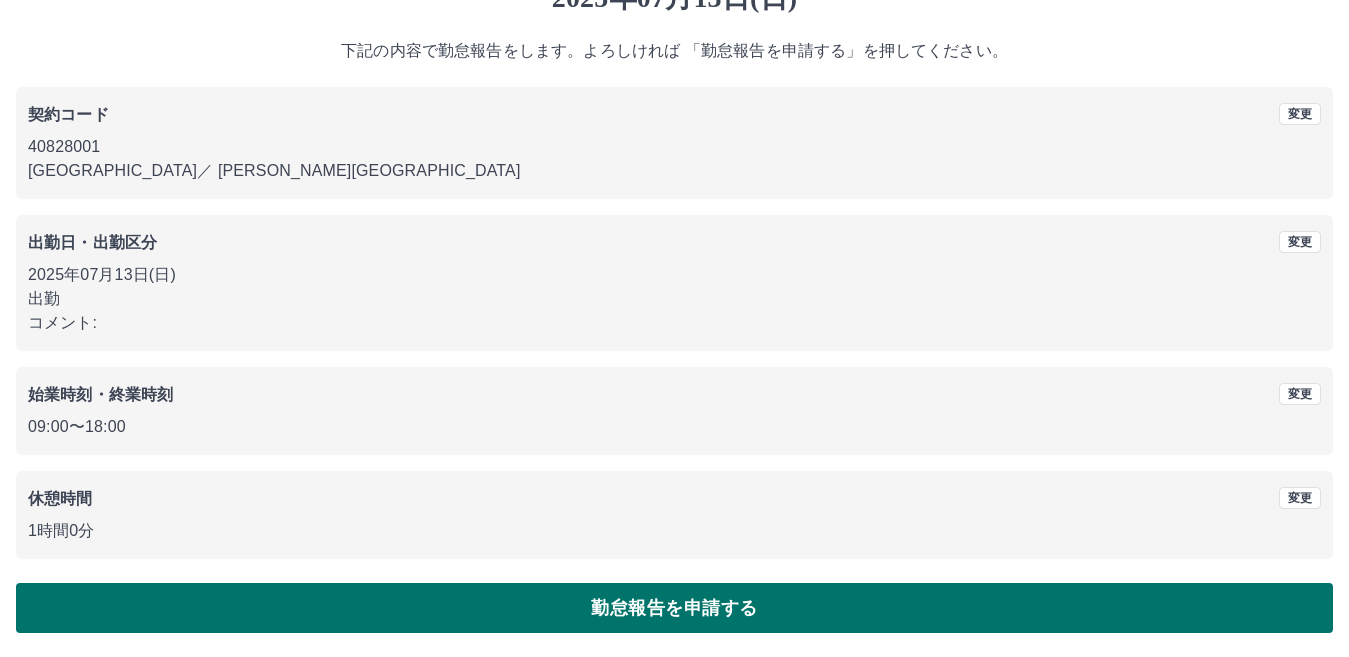 click on "勤怠報告を申請する" at bounding box center [674, 608] 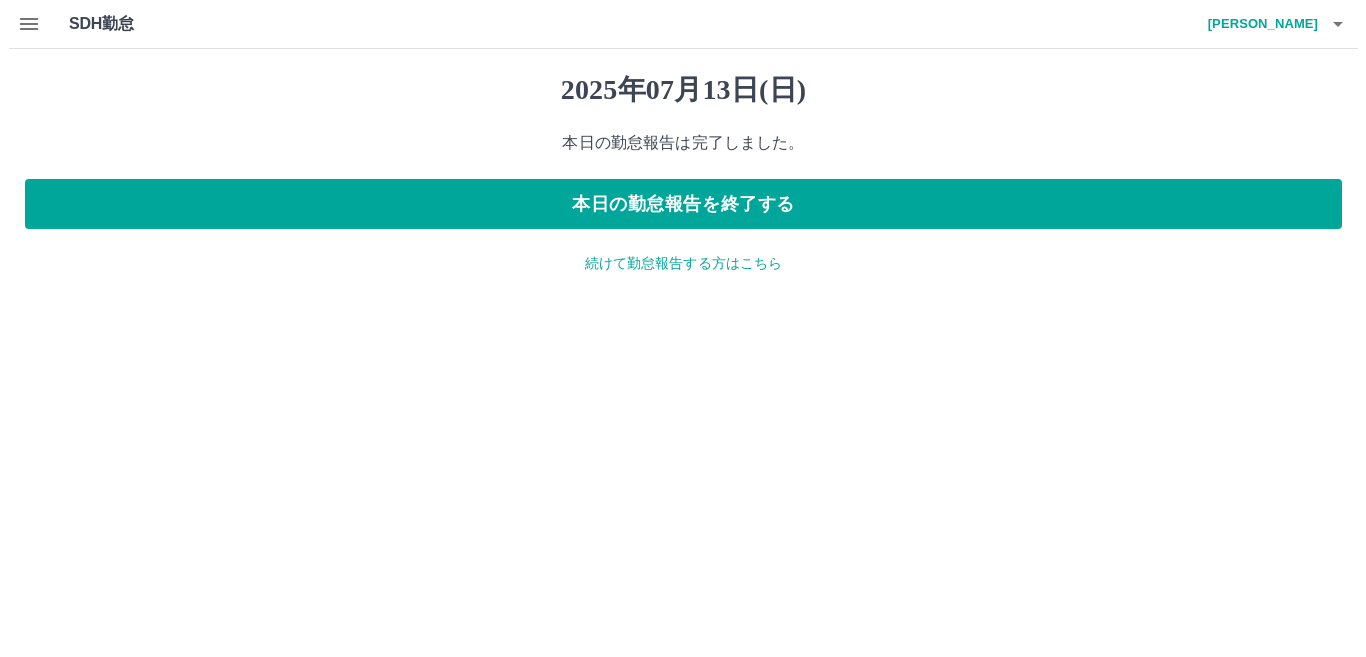 scroll, scrollTop: 0, scrollLeft: 0, axis: both 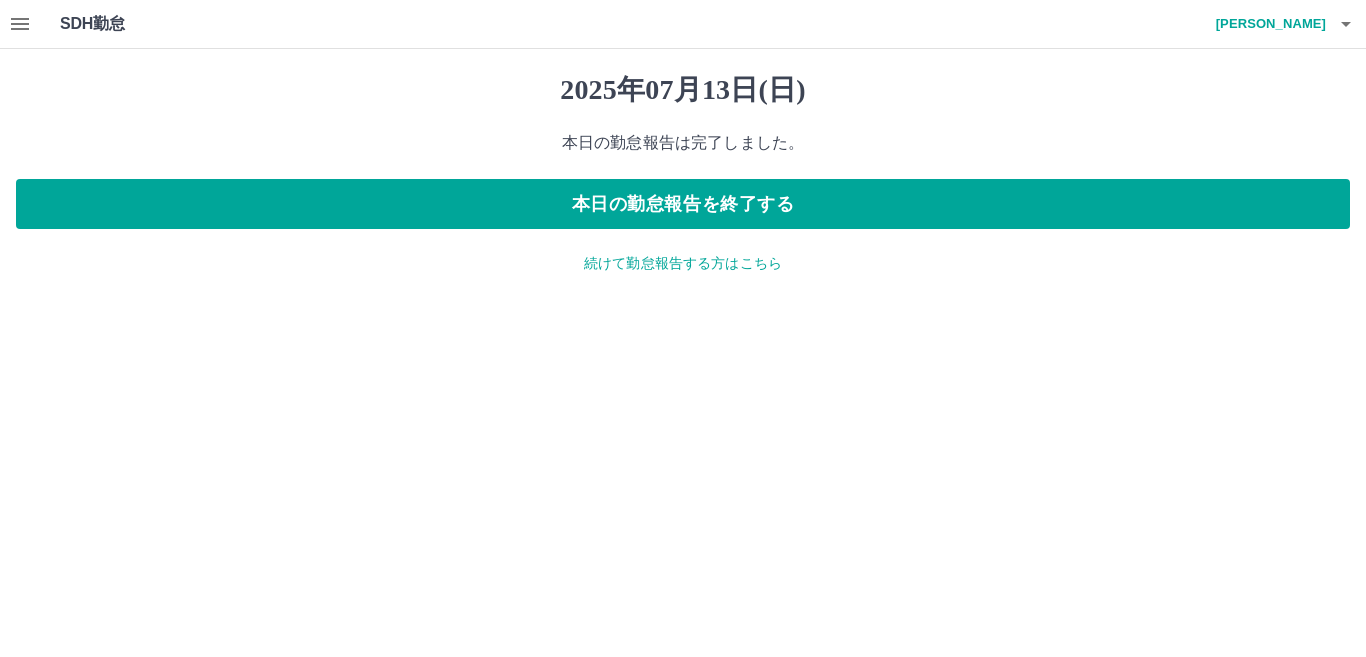 click on "続けて勤怠報告する方はこちら" at bounding box center [683, 263] 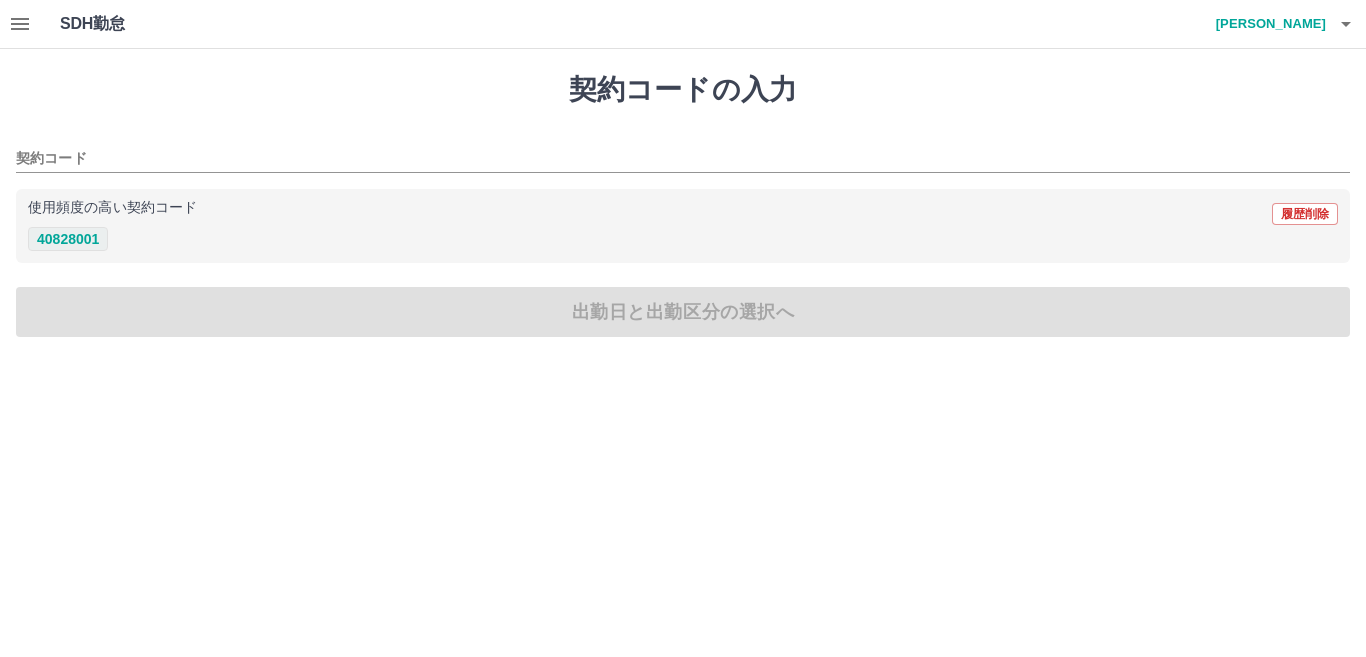 click on "40828001" at bounding box center [68, 239] 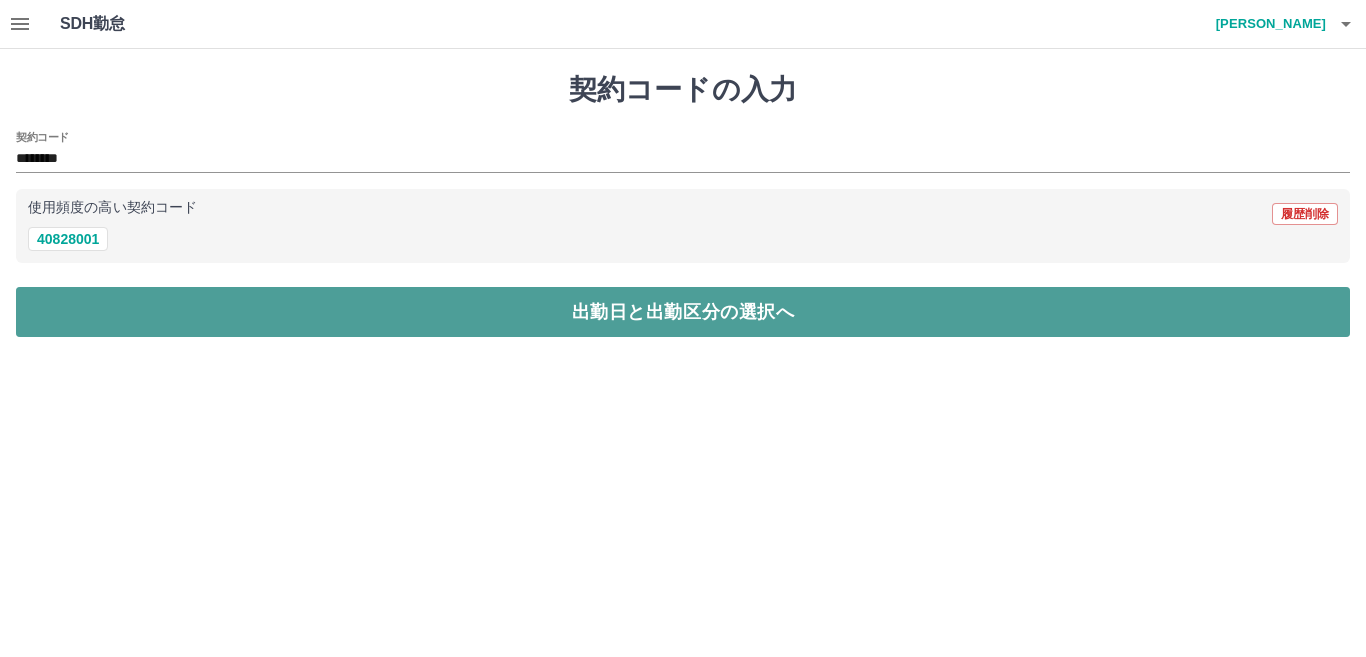 click on "出勤日と出勤区分の選択へ" at bounding box center (683, 312) 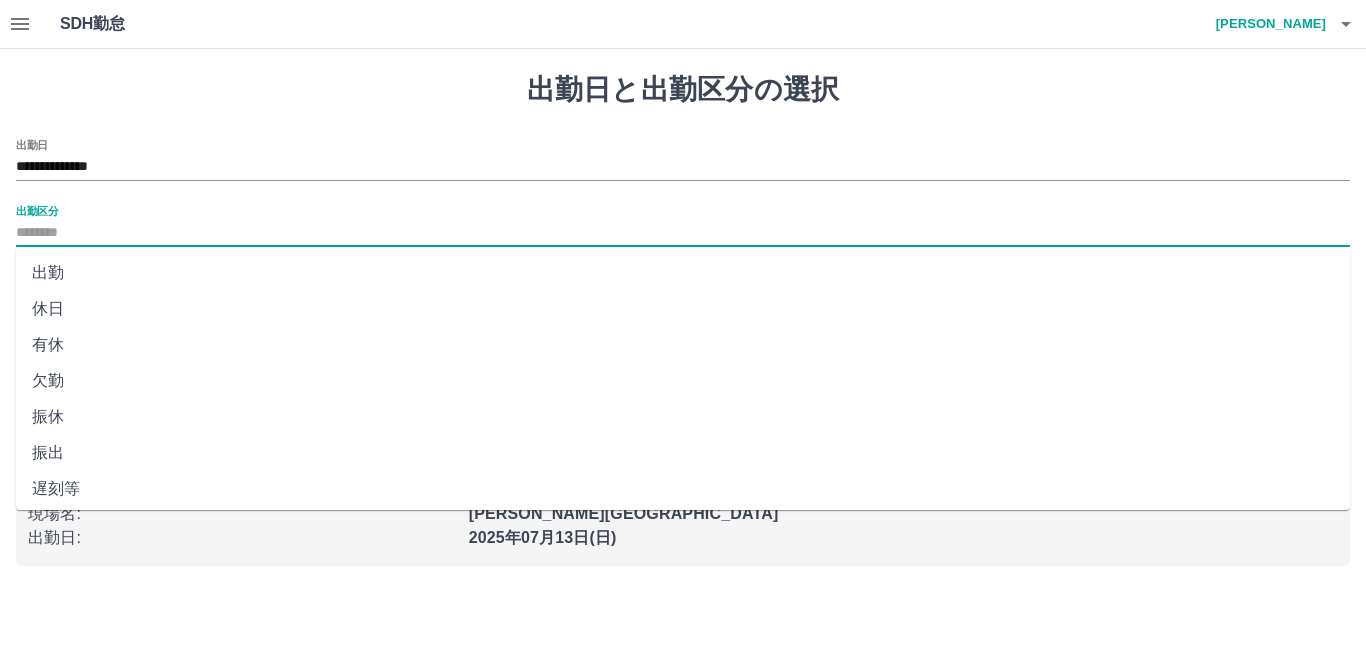 click on "出勤区分" at bounding box center (683, 233) 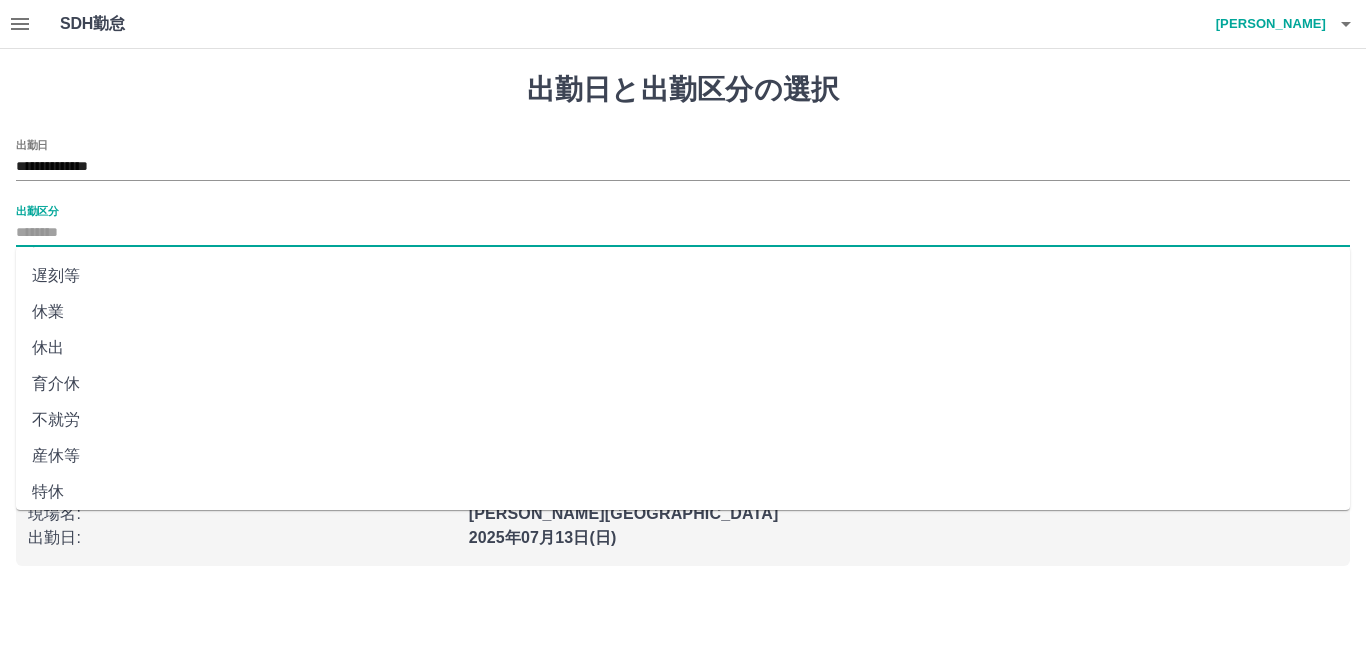scroll, scrollTop: 201, scrollLeft: 0, axis: vertical 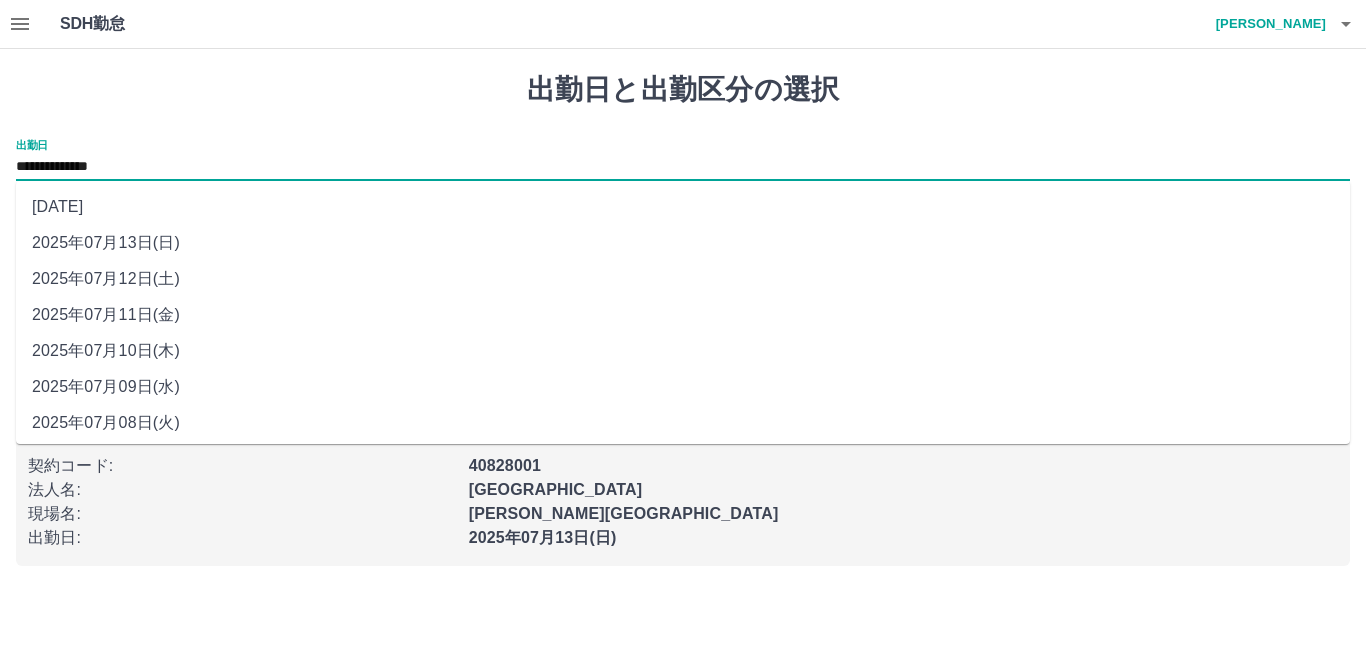 click on "**********" at bounding box center [683, 167] 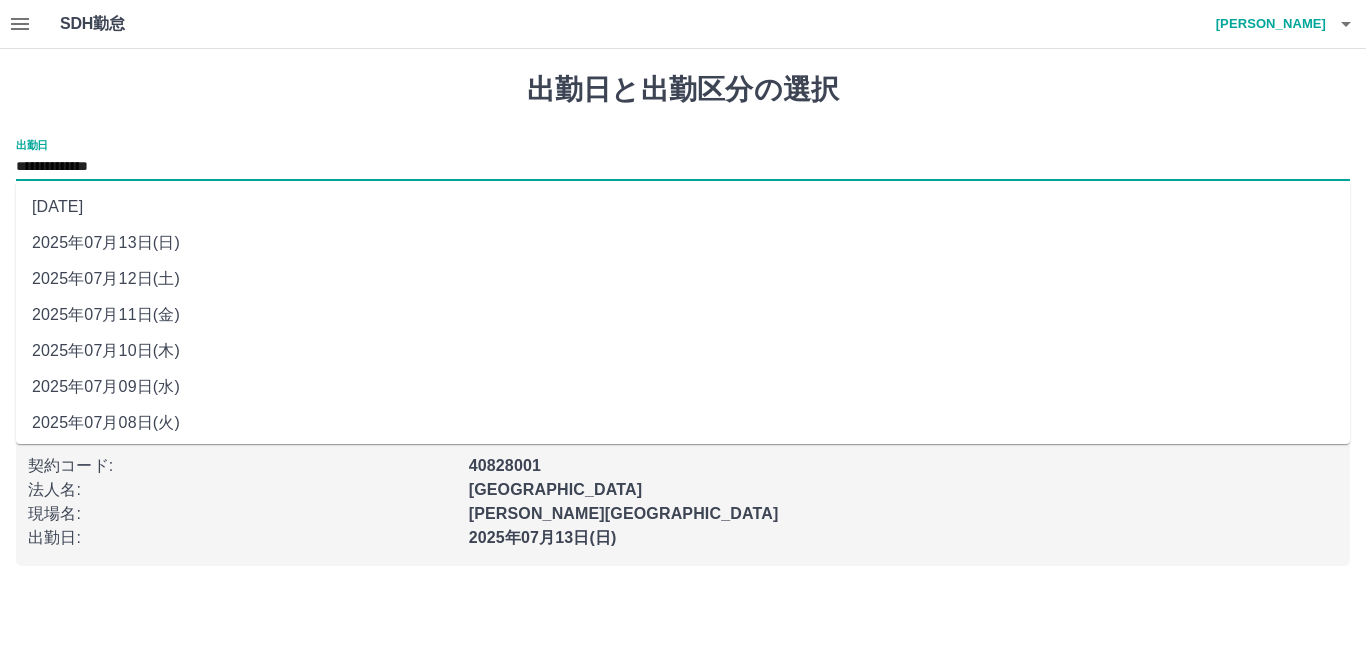 click on "2025年07月12日(土)" at bounding box center (683, 279) 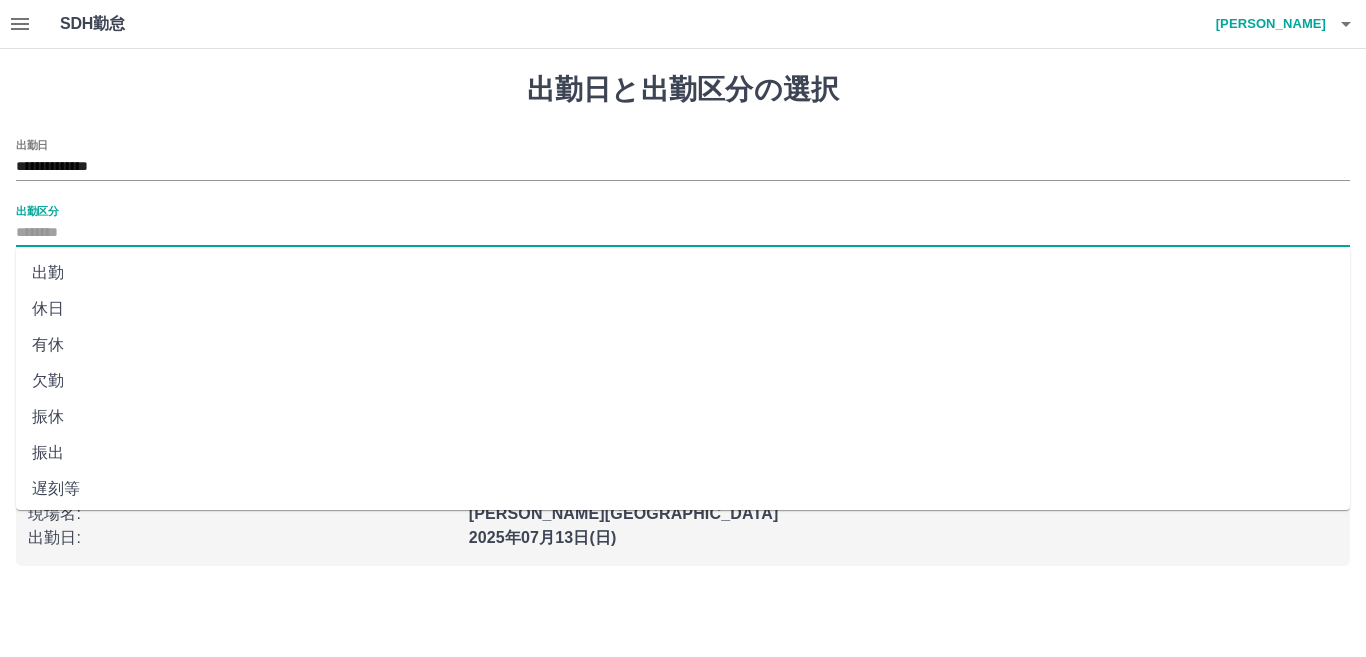 click on "出勤区分" at bounding box center [683, 233] 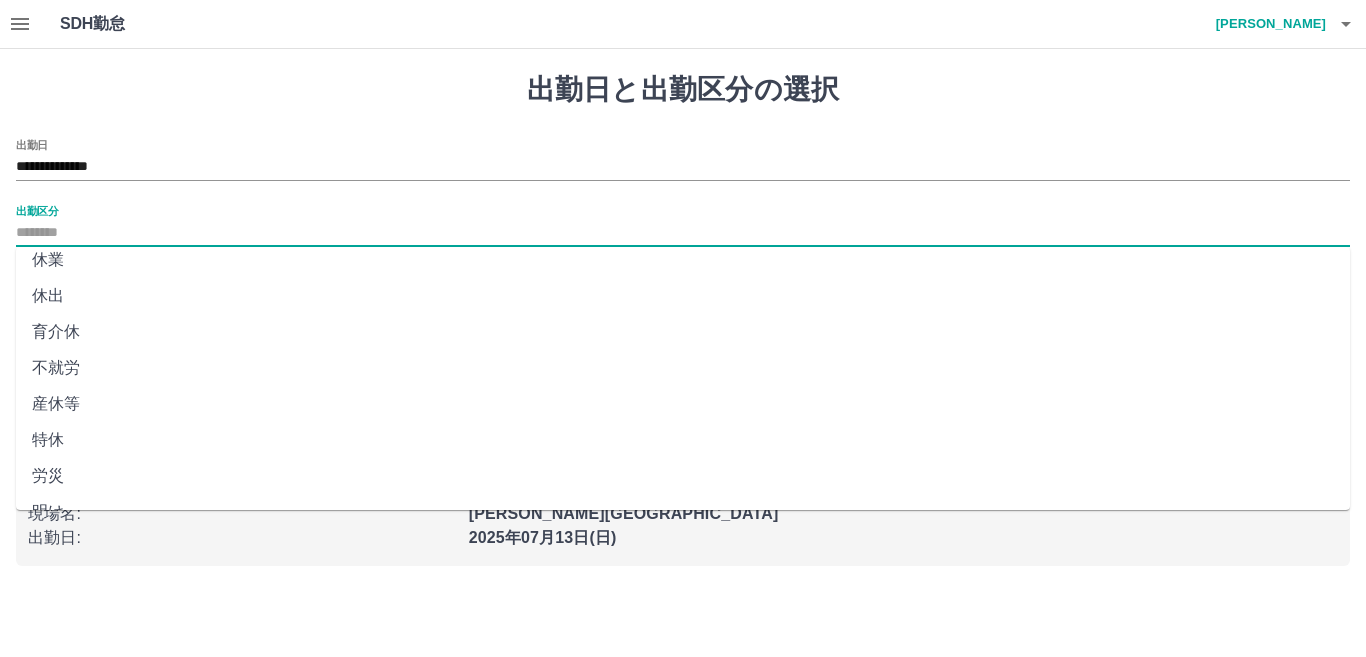 scroll, scrollTop: 300, scrollLeft: 0, axis: vertical 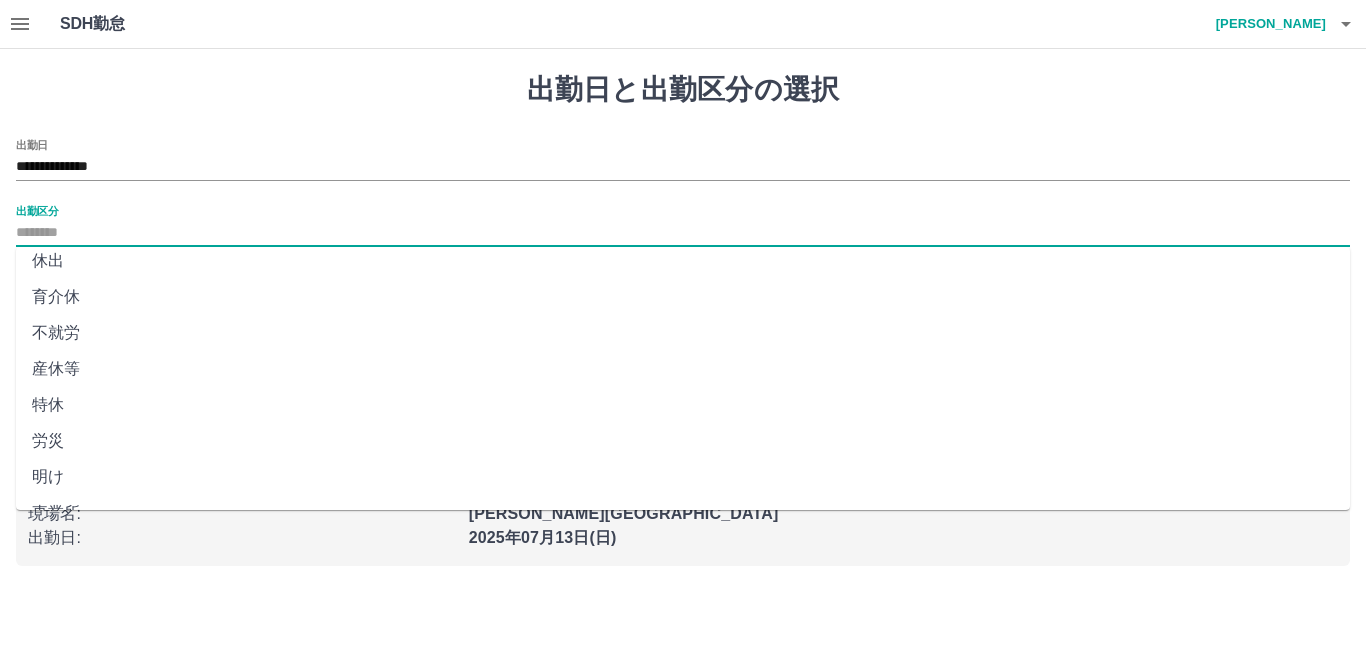 click on "特休" at bounding box center [683, 405] 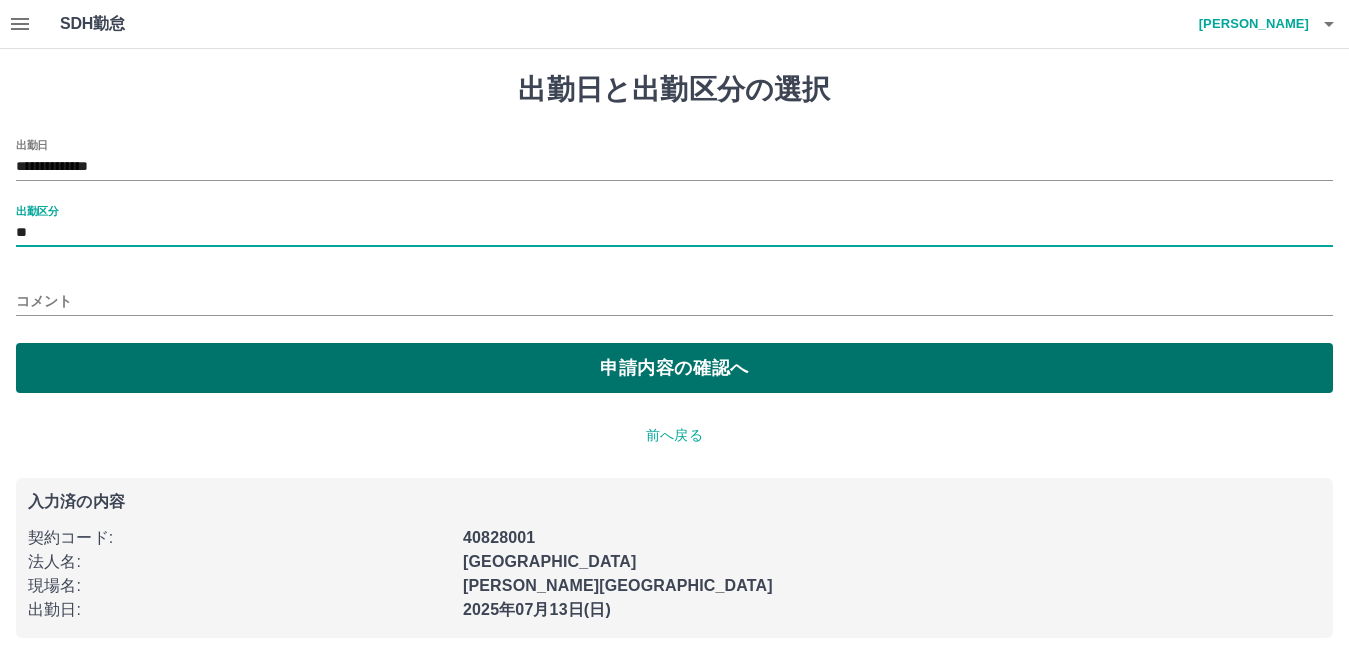 click on "申請内容の確認へ" at bounding box center [674, 368] 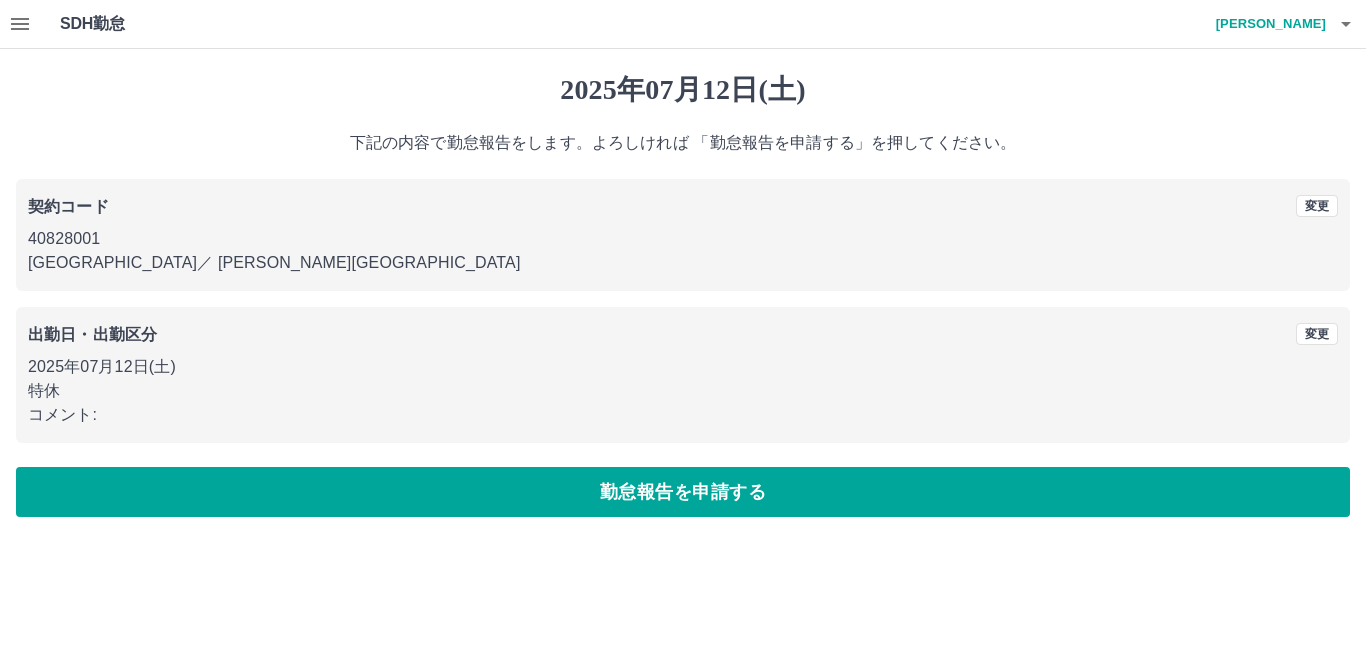 click on "勤怠報告を申請する" at bounding box center [683, 492] 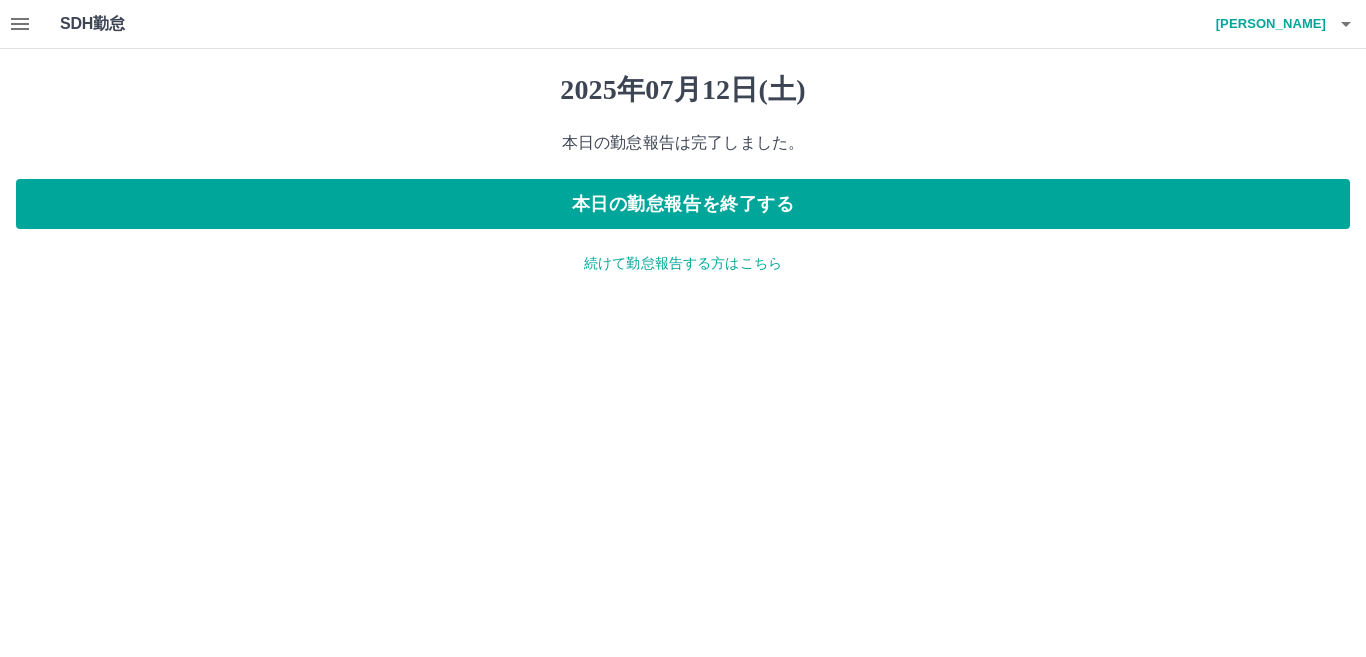 click on "続けて勤怠報告する方はこちら" at bounding box center (683, 263) 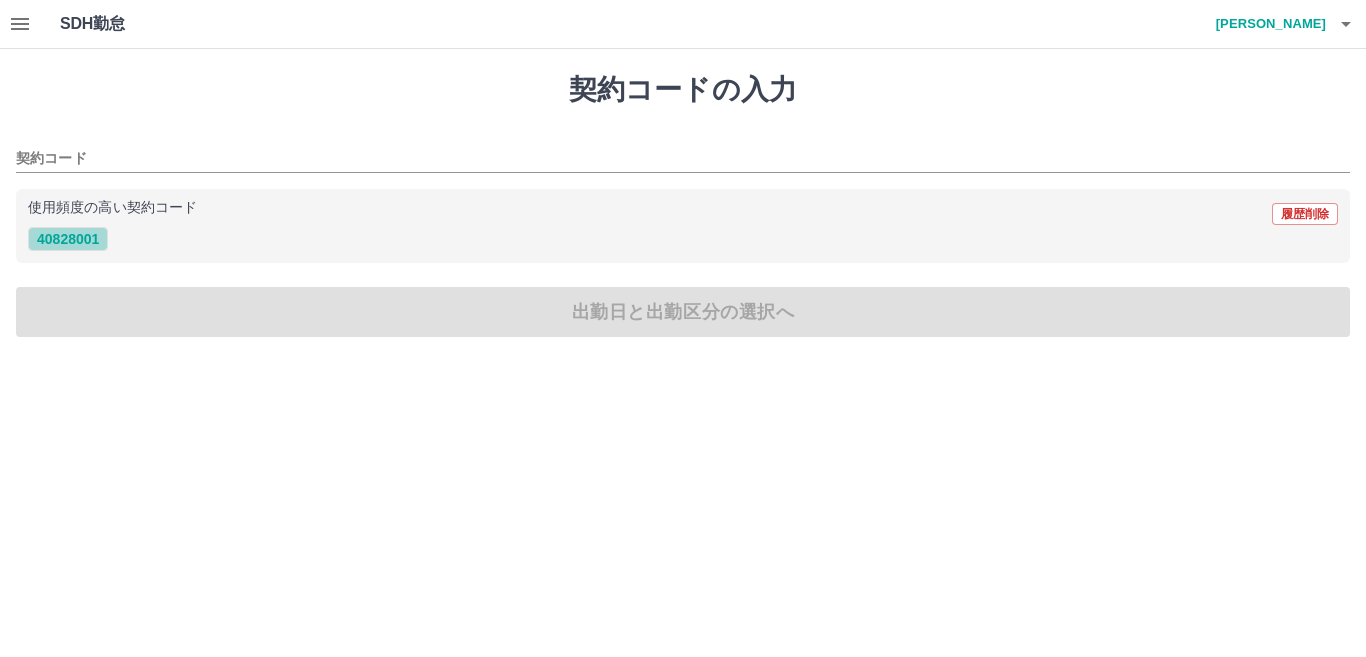 click on "40828001" at bounding box center [68, 239] 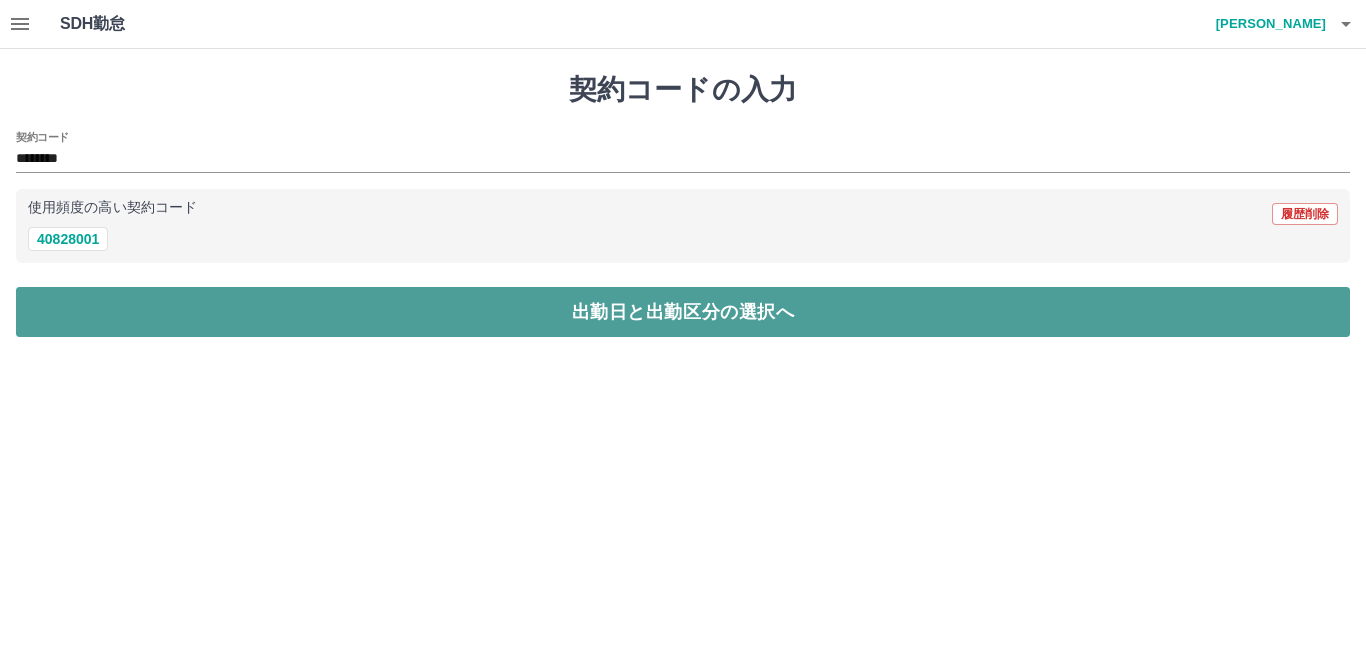 click on "出勤日と出勤区分の選択へ" at bounding box center (683, 312) 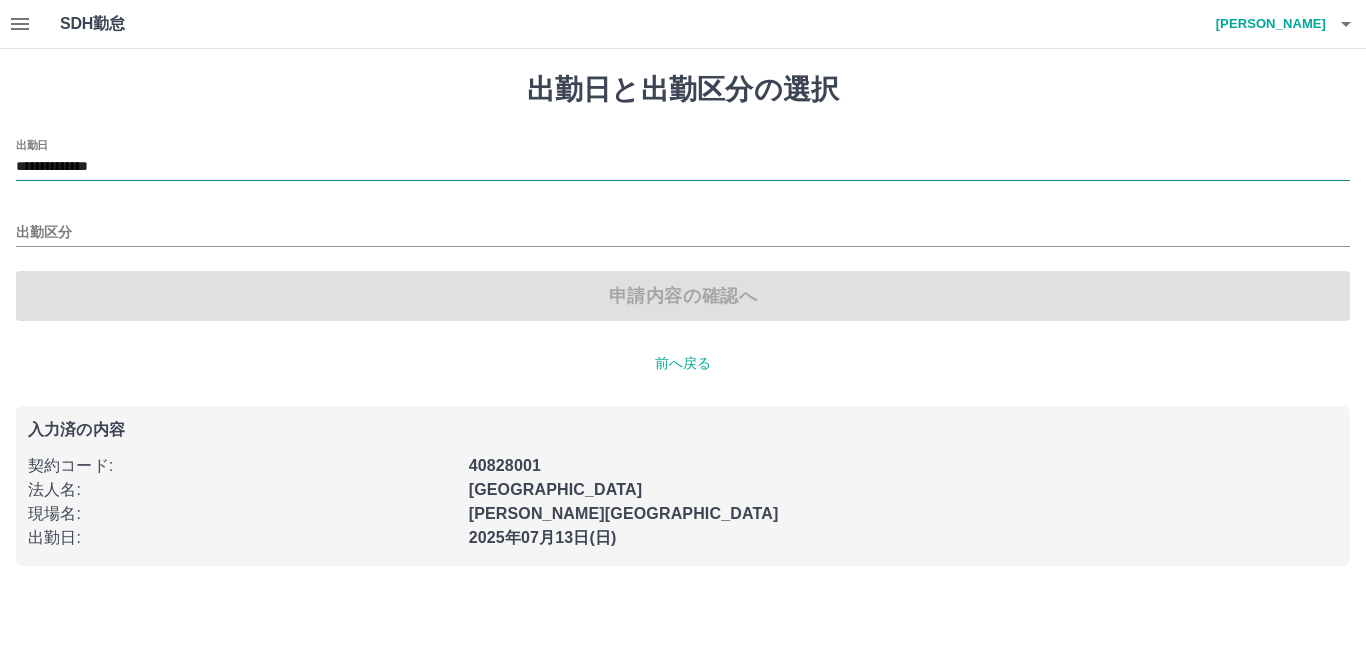click on "**********" at bounding box center (683, 167) 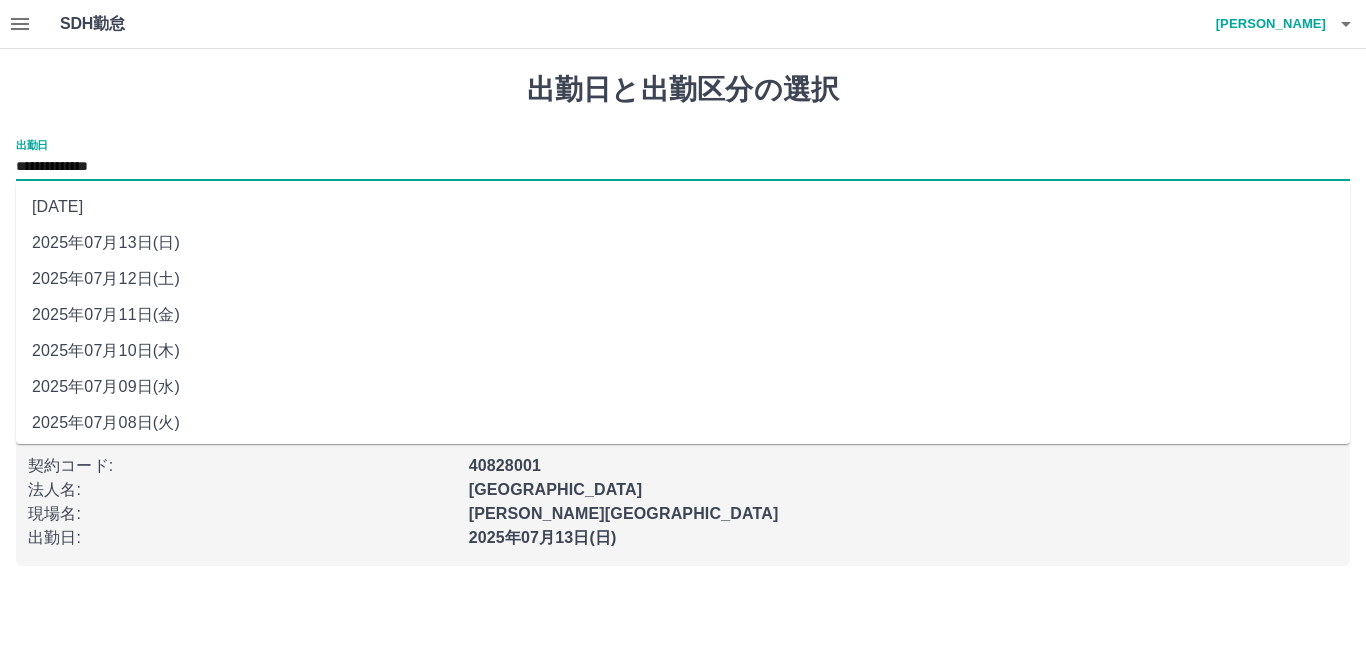 click on "2025年07月11日(金)" at bounding box center (683, 315) 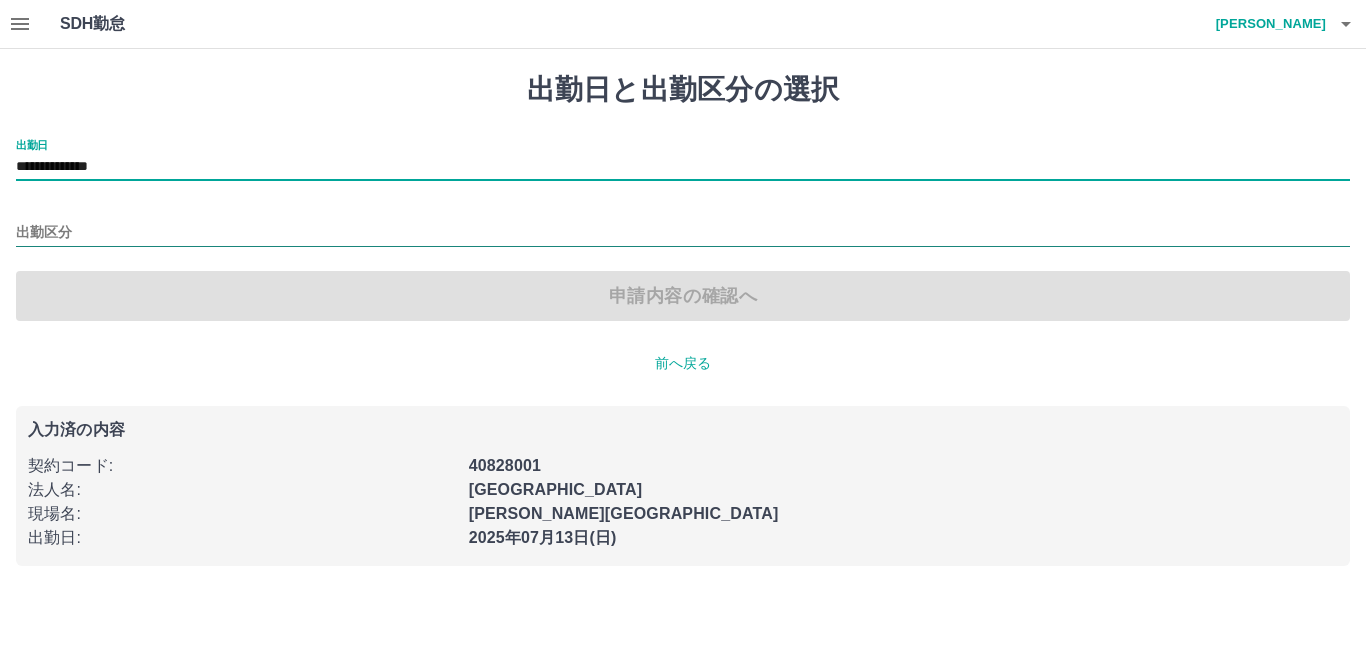 click on "出勤区分" at bounding box center (683, 233) 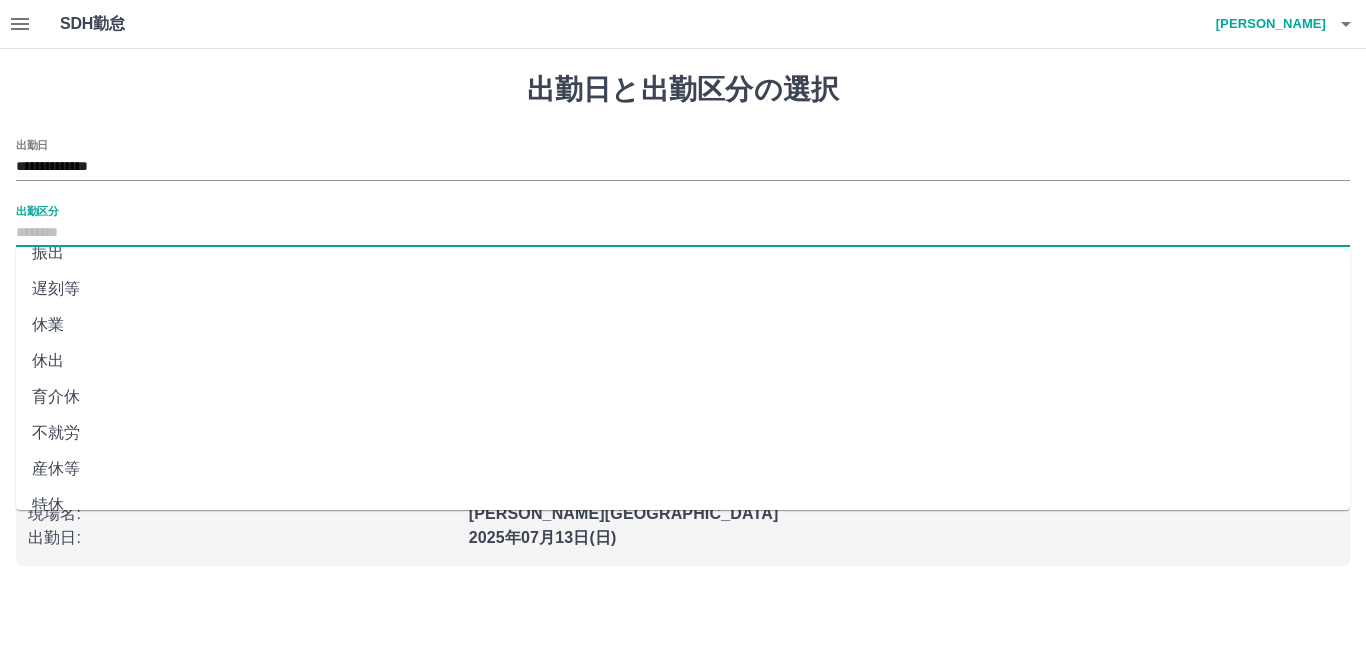 scroll, scrollTop: 300, scrollLeft: 0, axis: vertical 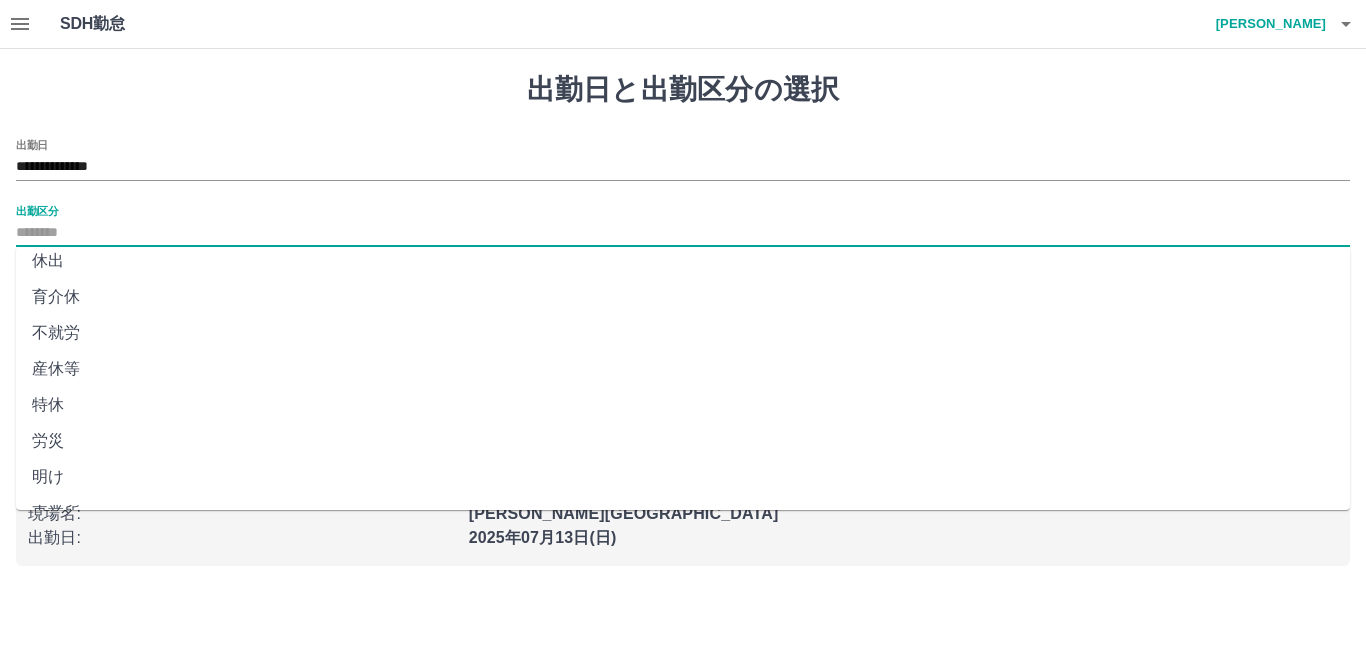 click on "特休" at bounding box center (683, 405) 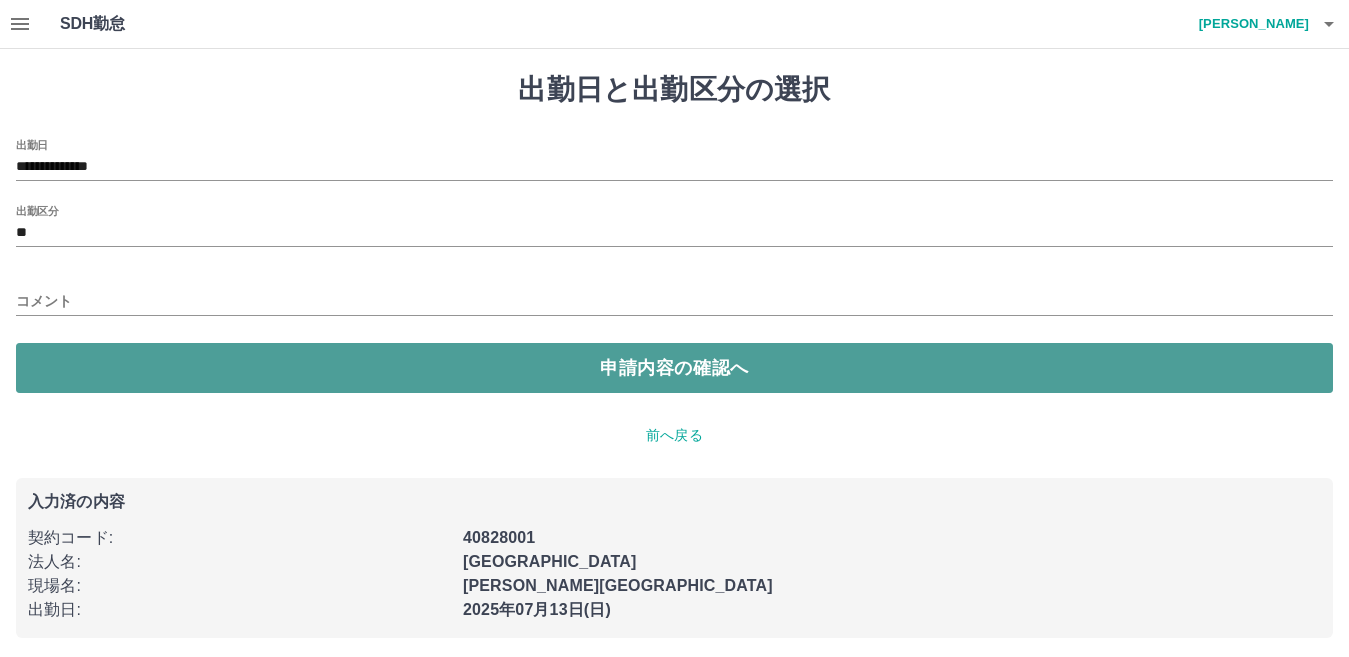click on "申請内容の確認へ" at bounding box center (674, 368) 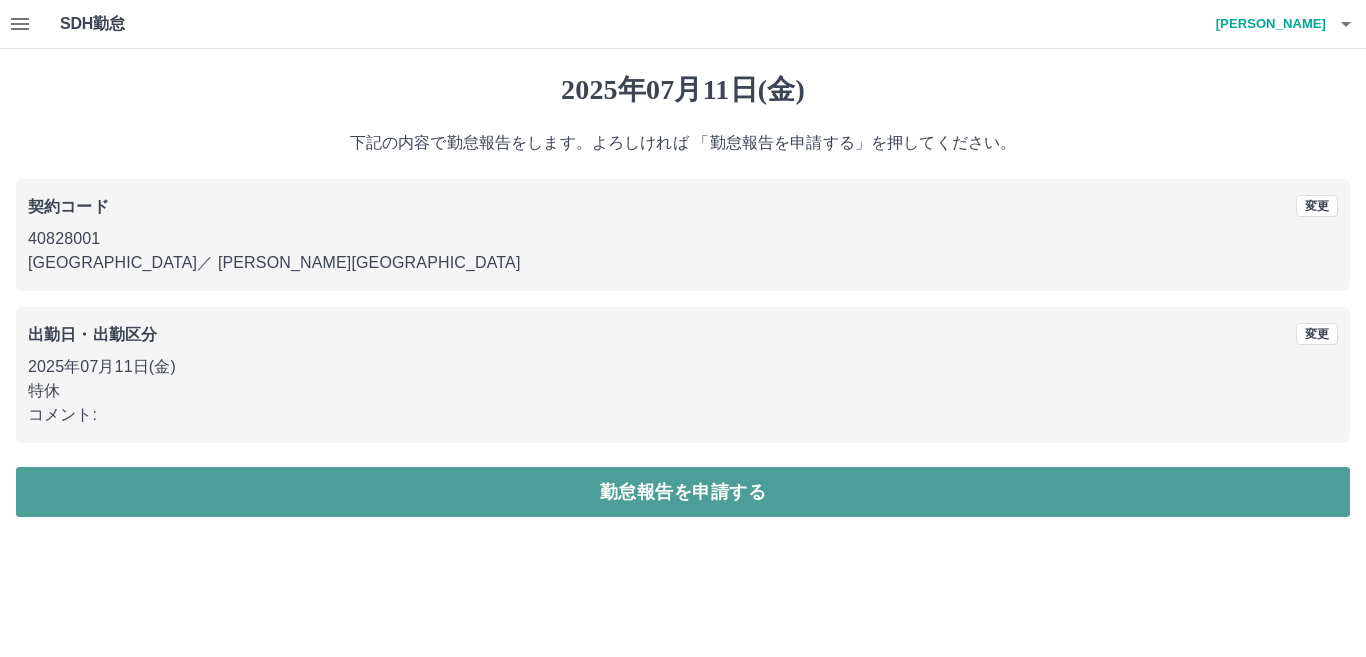 click on "勤怠報告を申請する" at bounding box center [683, 492] 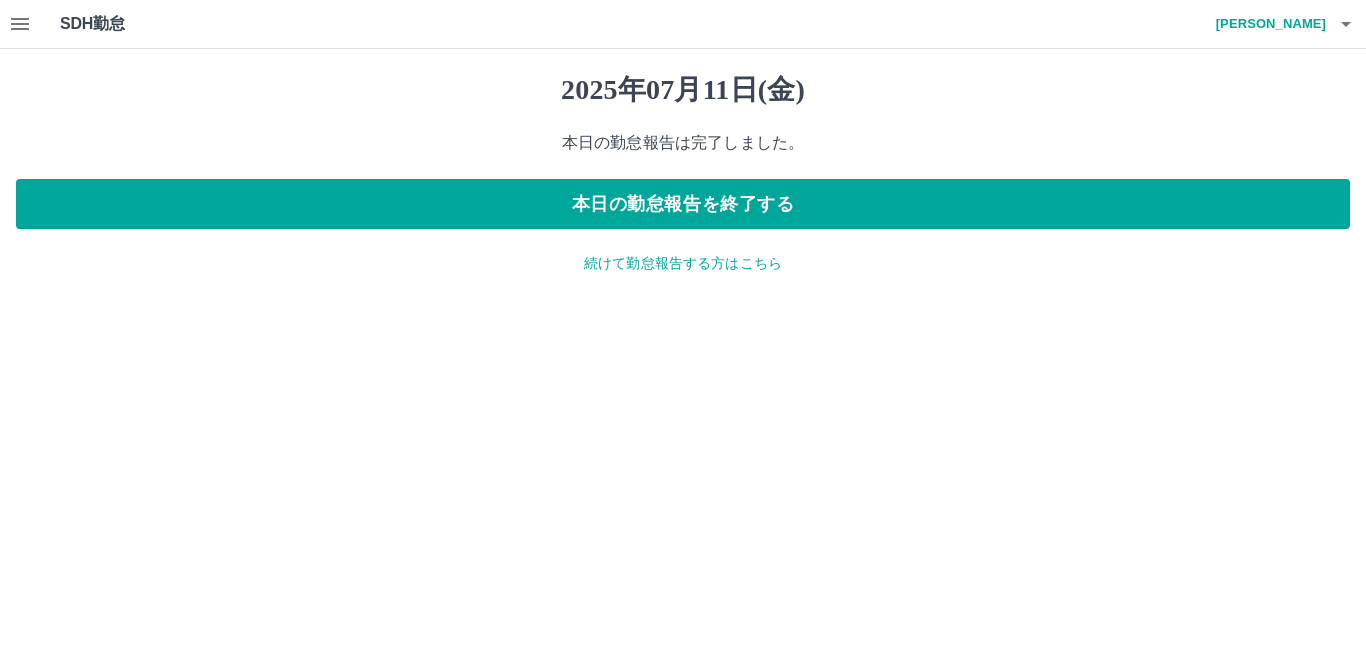 click on "続けて勤怠報告する方はこちら" at bounding box center (683, 263) 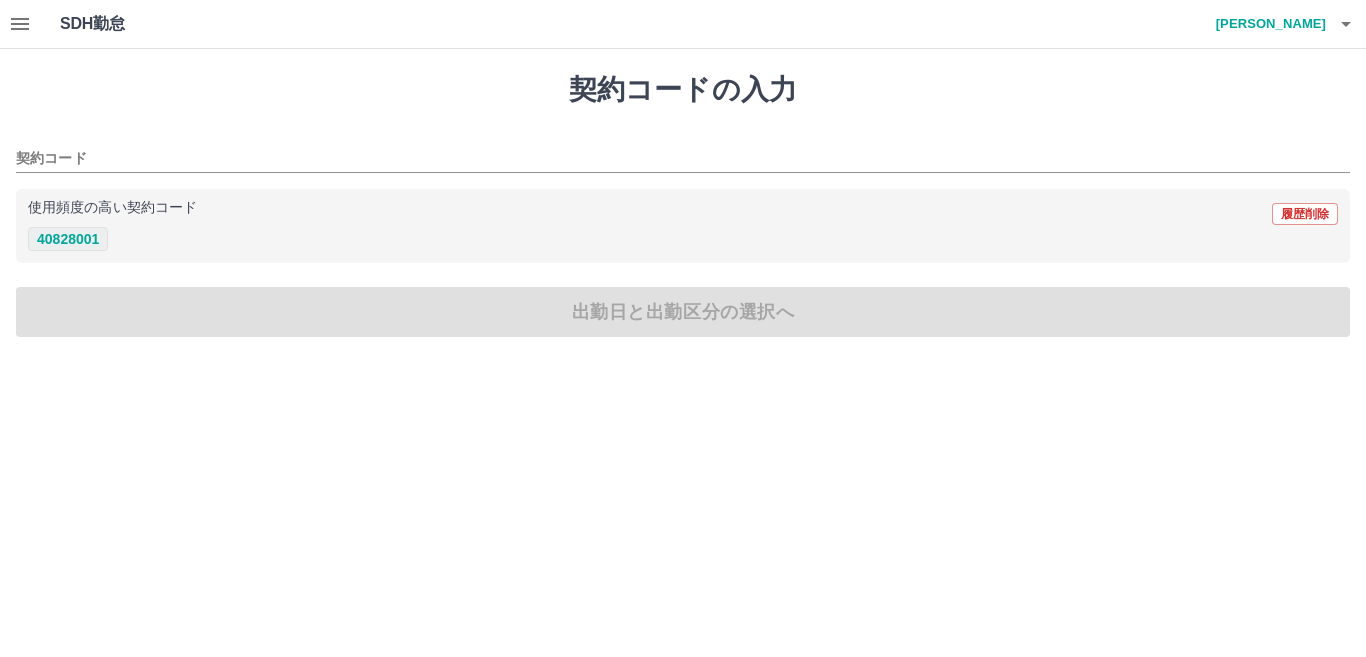 click on "40828001" at bounding box center [68, 239] 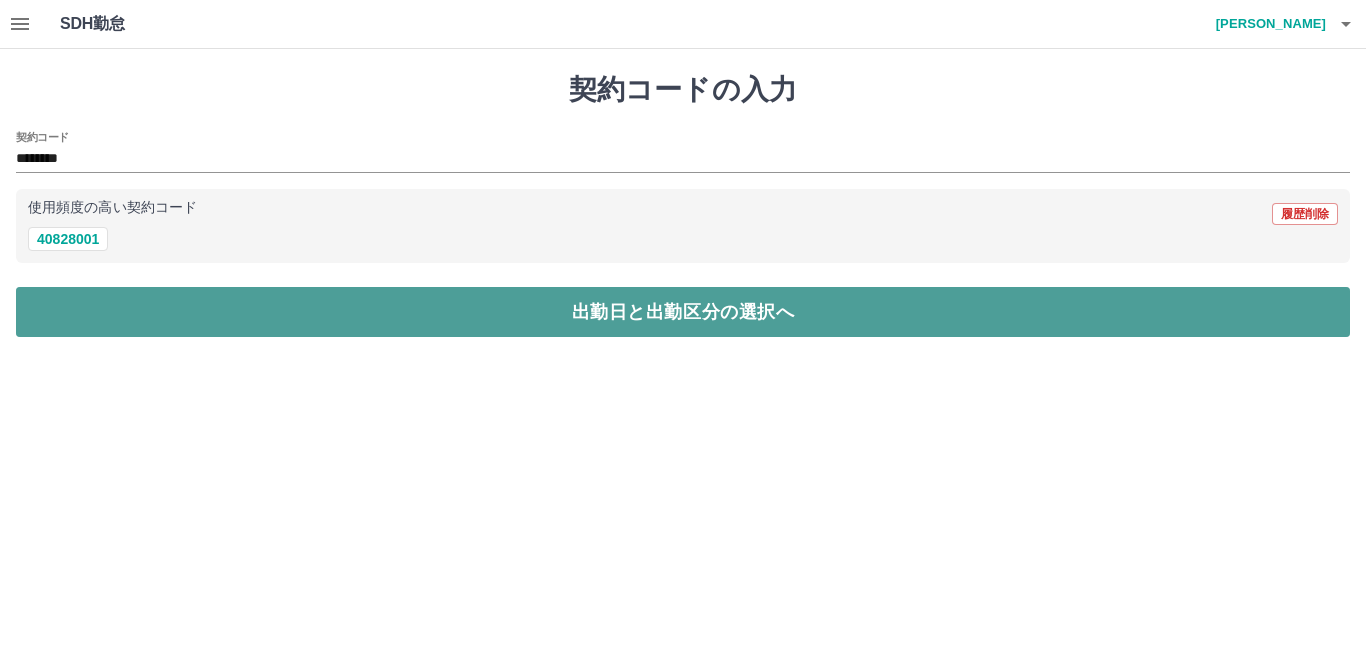 click on "出勤日と出勤区分の選択へ" at bounding box center (683, 312) 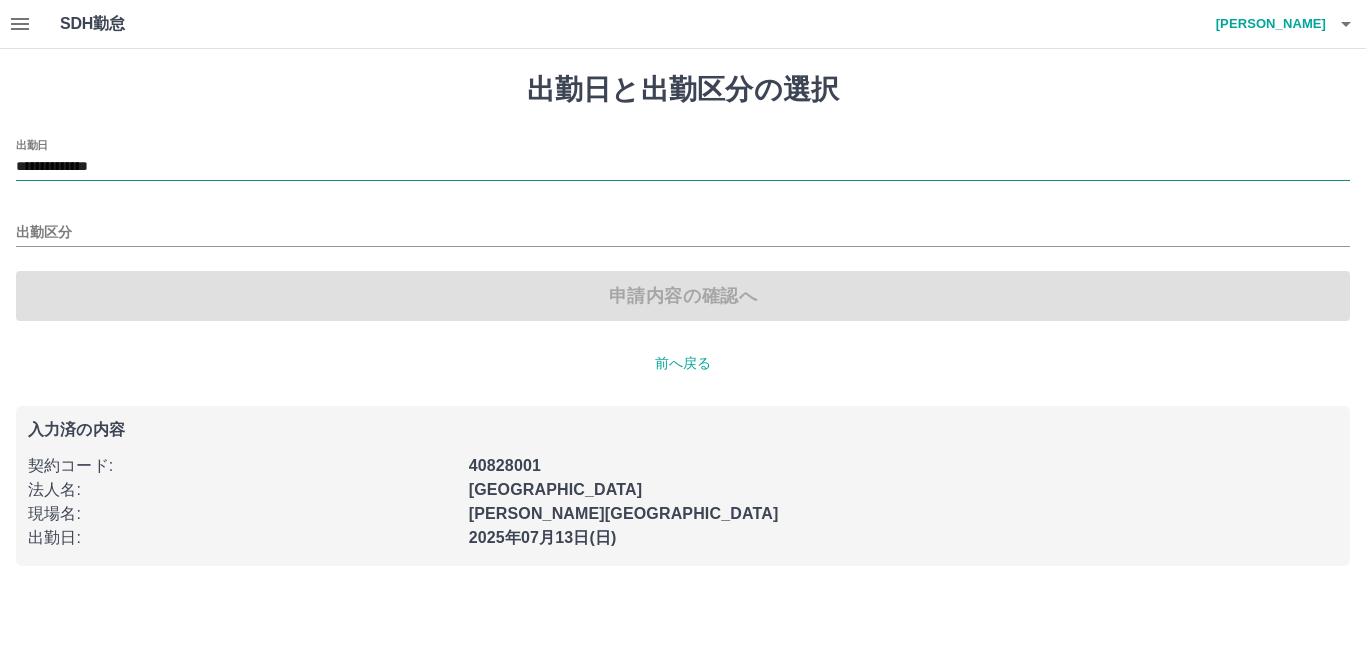 click on "**********" at bounding box center [683, 167] 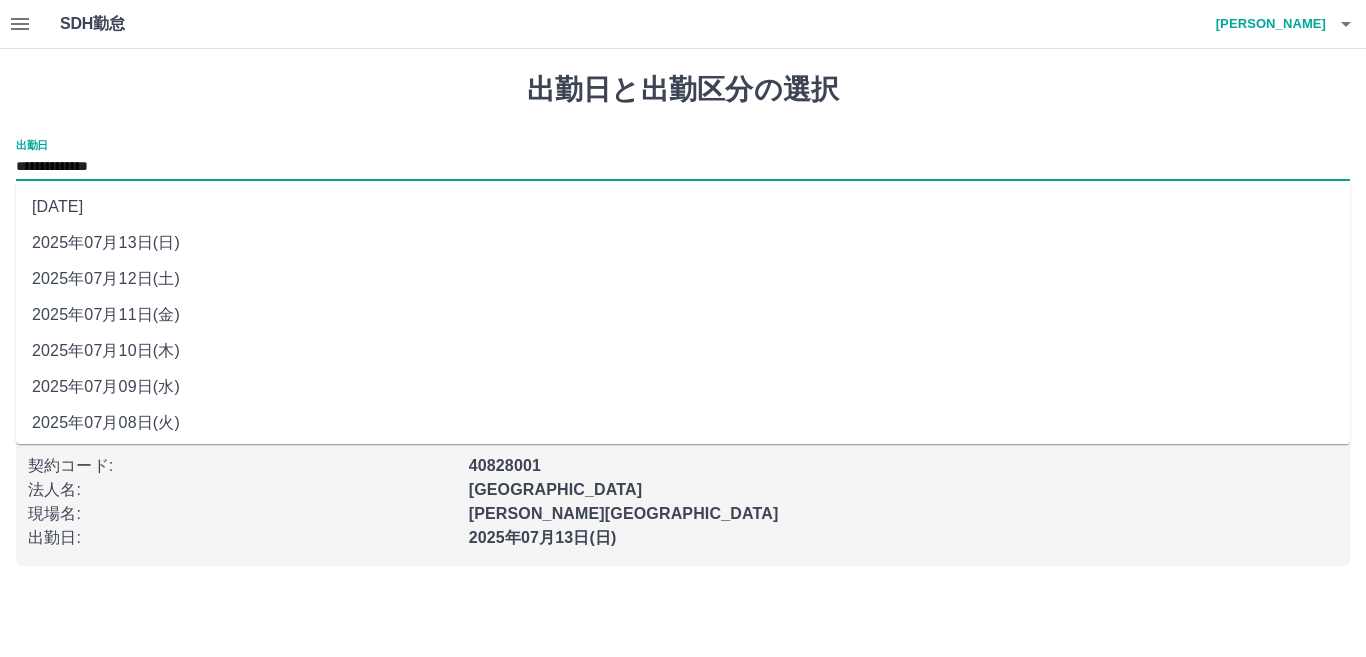 click on "2025年07月10日(木)" at bounding box center [683, 351] 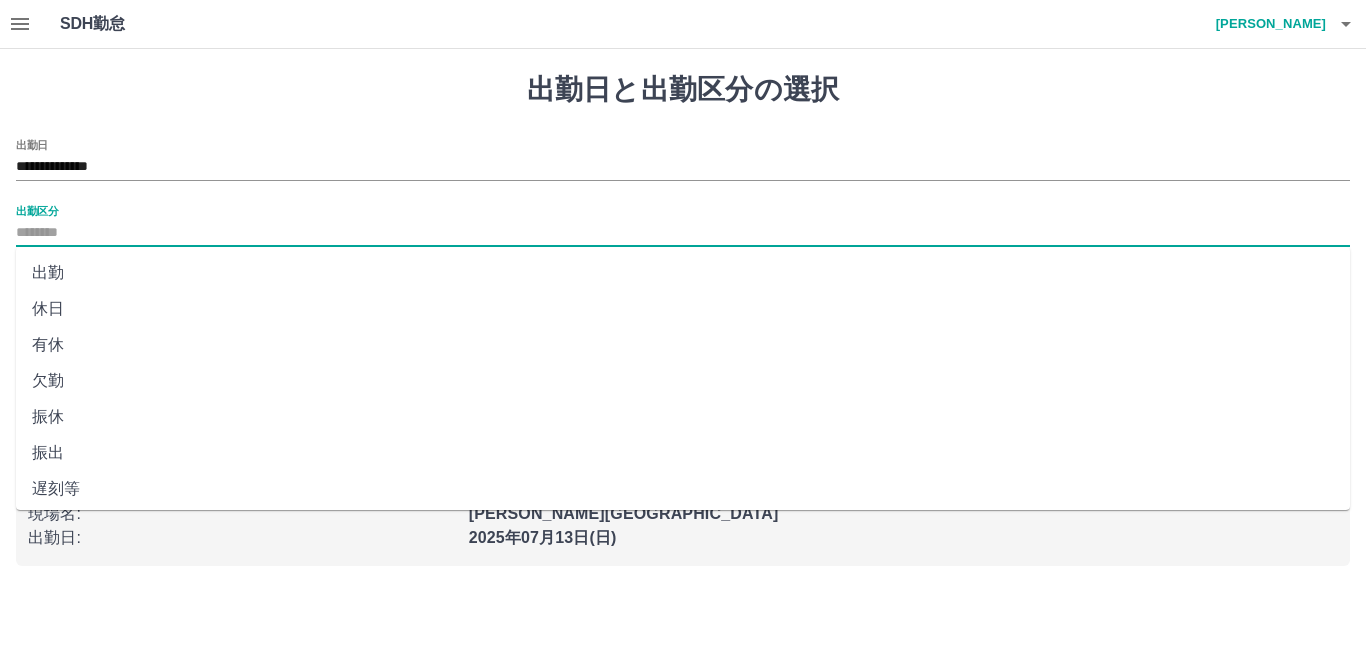 click on "出勤区分" at bounding box center [683, 233] 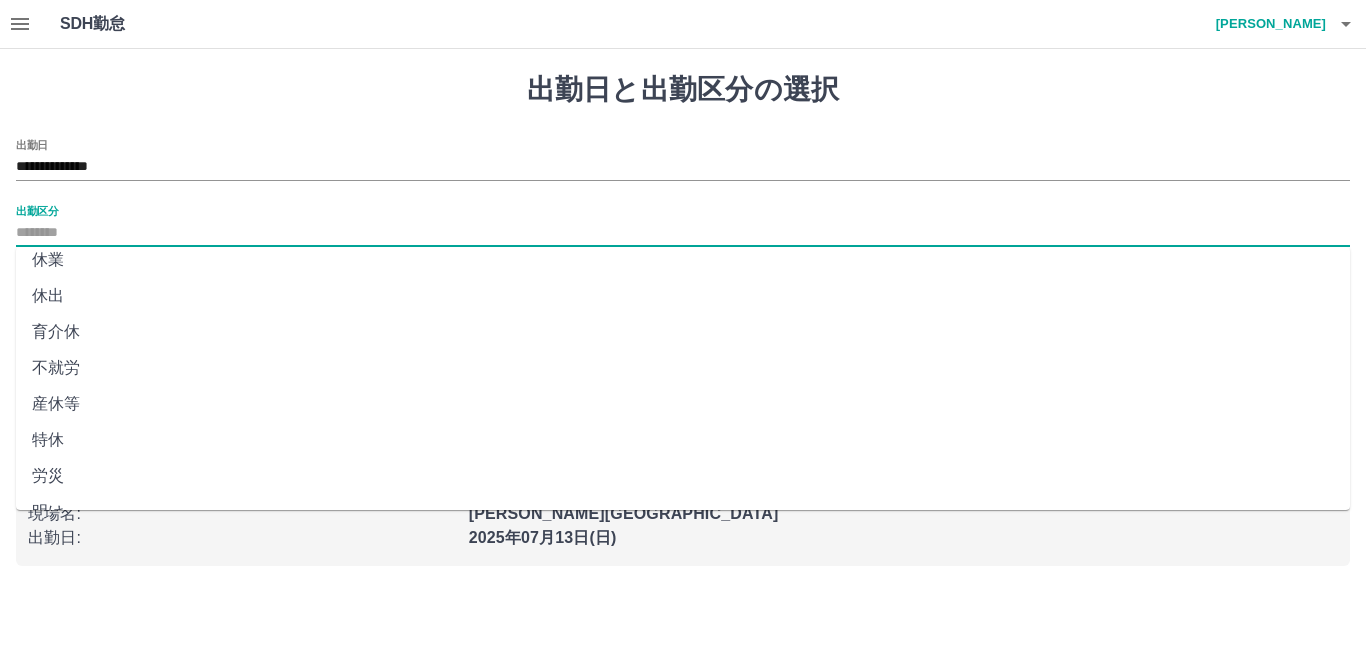 scroll, scrollTop: 300, scrollLeft: 0, axis: vertical 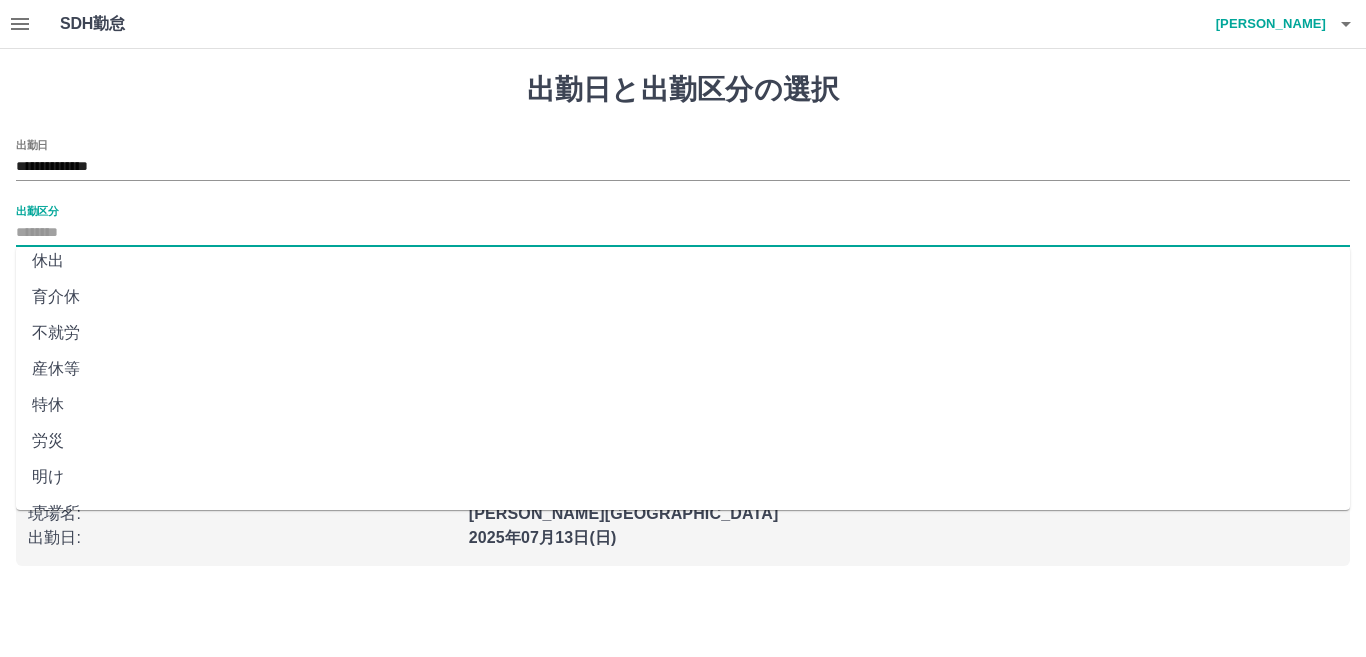 click on "特休" at bounding box center [683, 405] 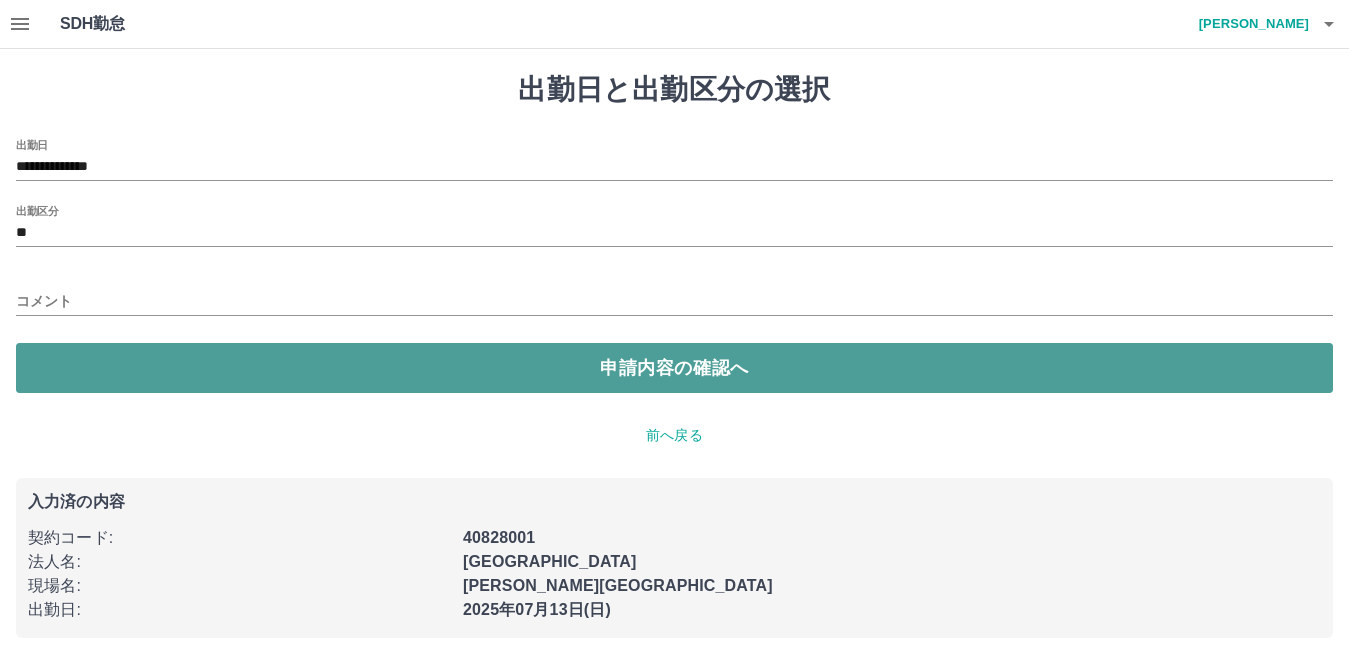 click on "申請内容の確認へ" at bounding box center (674, 368) 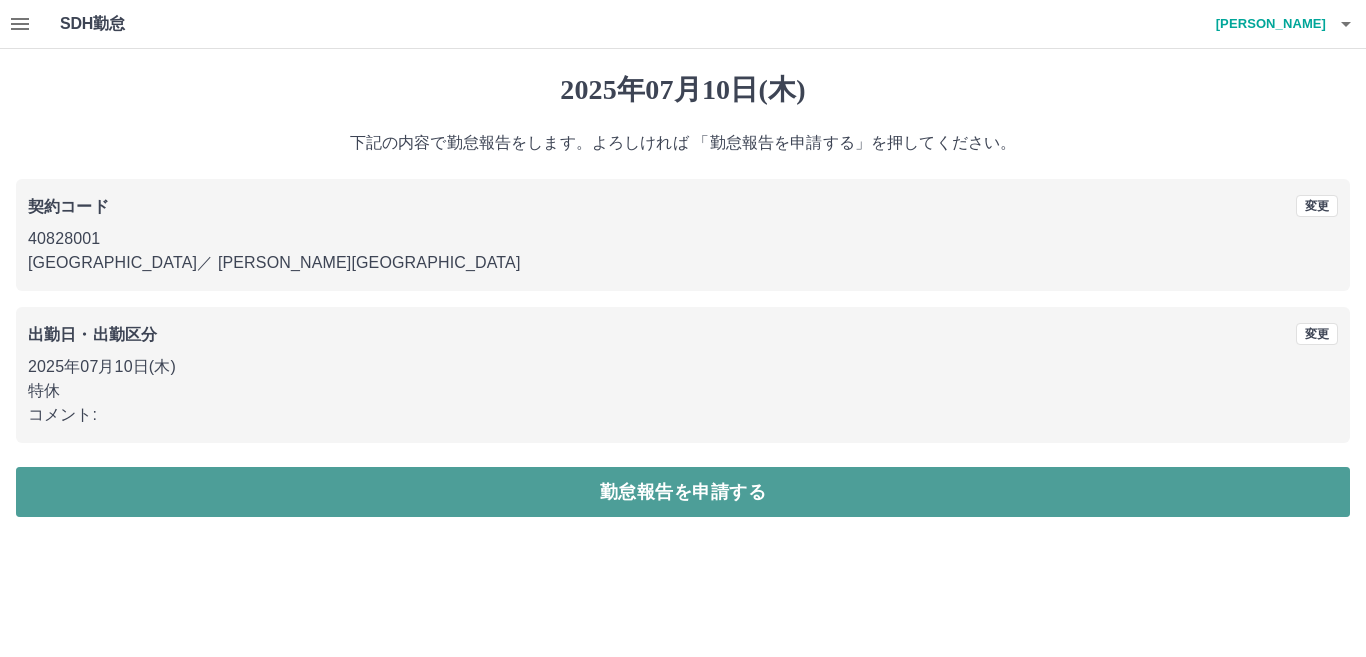 click on "勤怠報告を申請する" at bounding box center [683, 492] 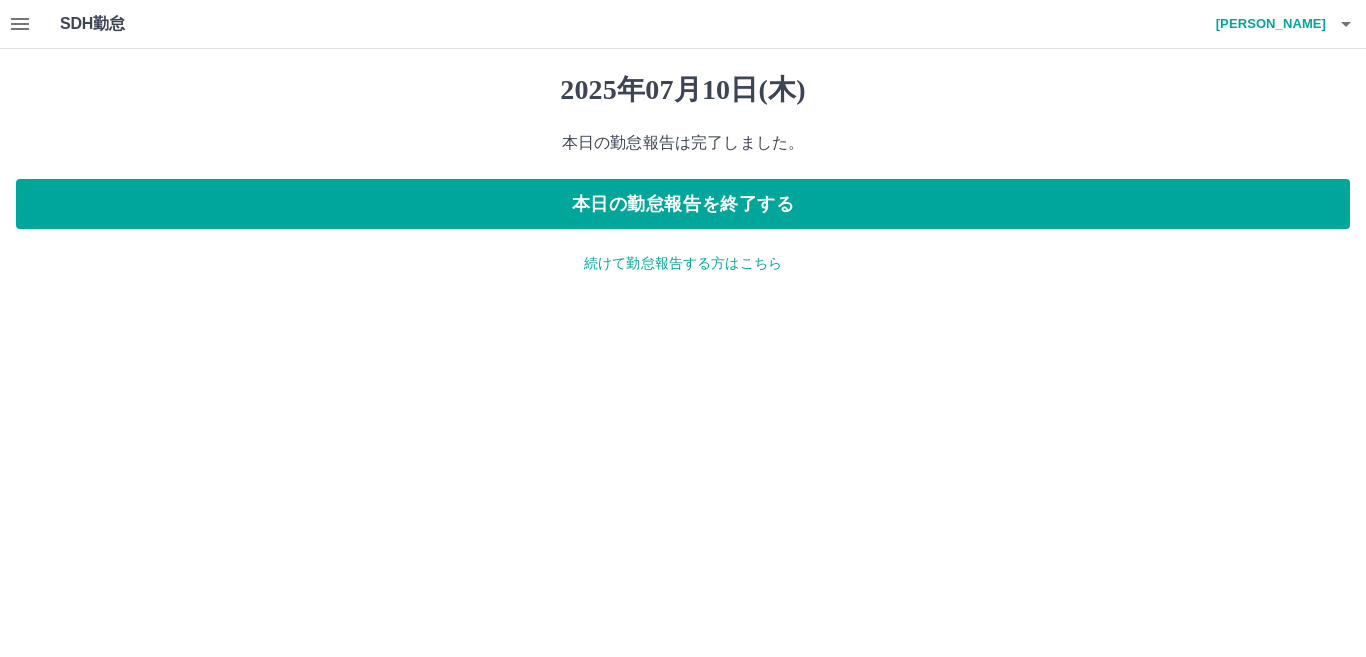 click on "続けて勤怠報告する方はこちら" at bounding box center (683, 263) 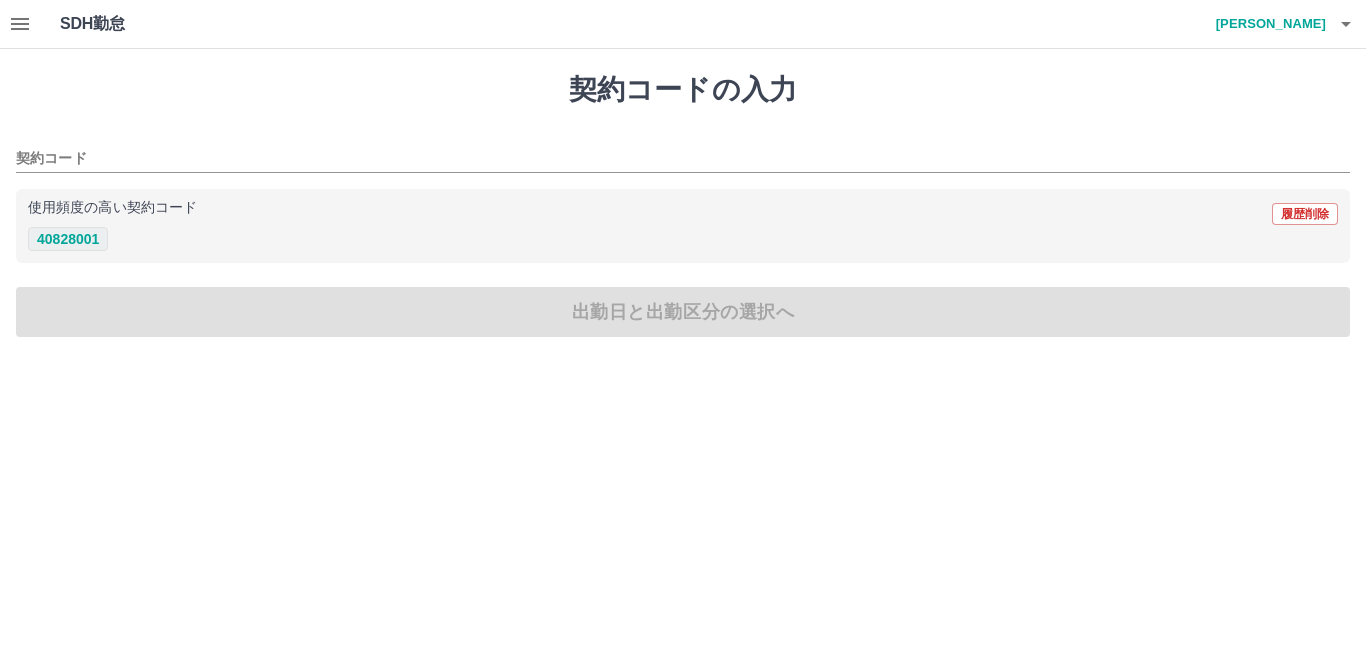 click on "40828001" at bounding box center [68, 239] 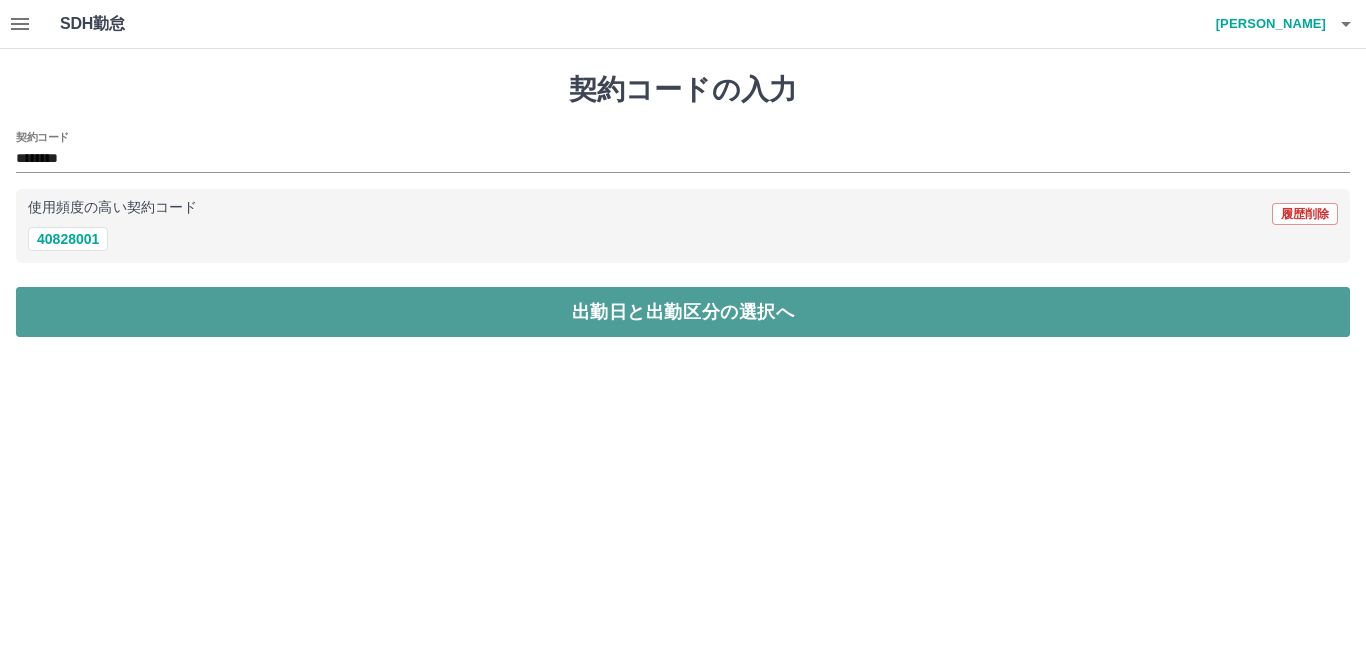 click on "出勤日と出勤区分の選択へ" at bounding box center (683, 312) 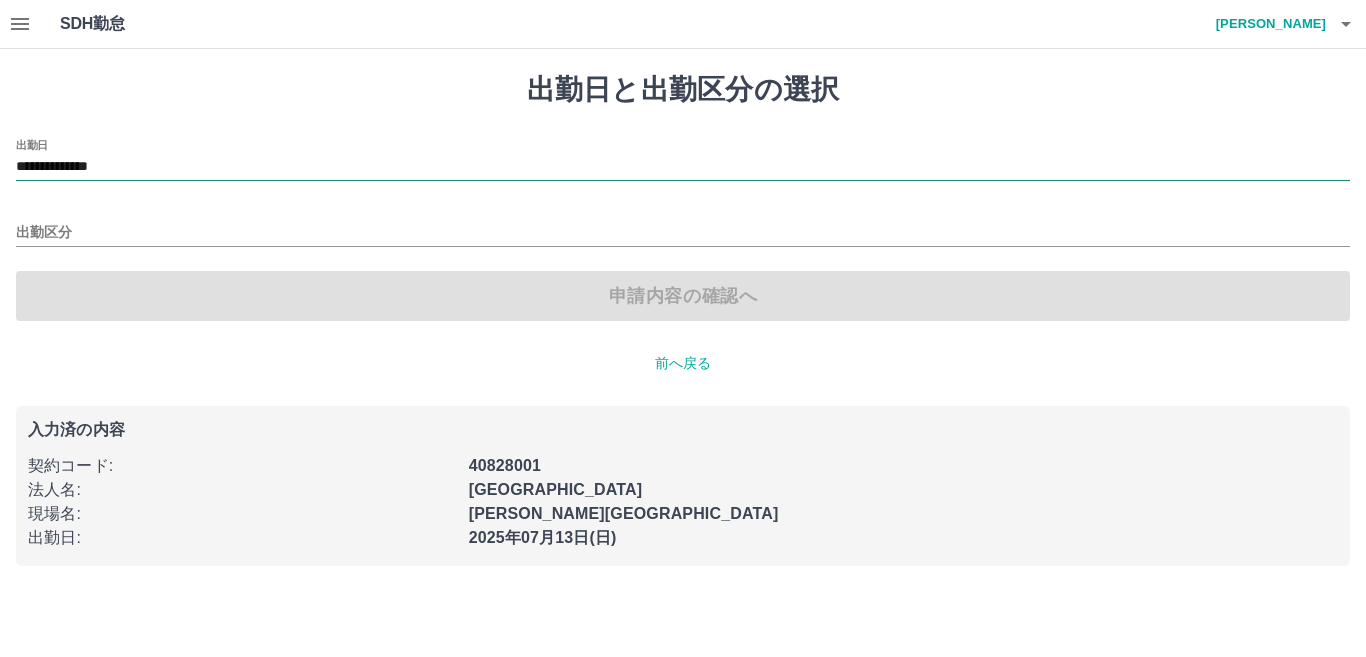 click on "**********" at bounding box center [683, 167] 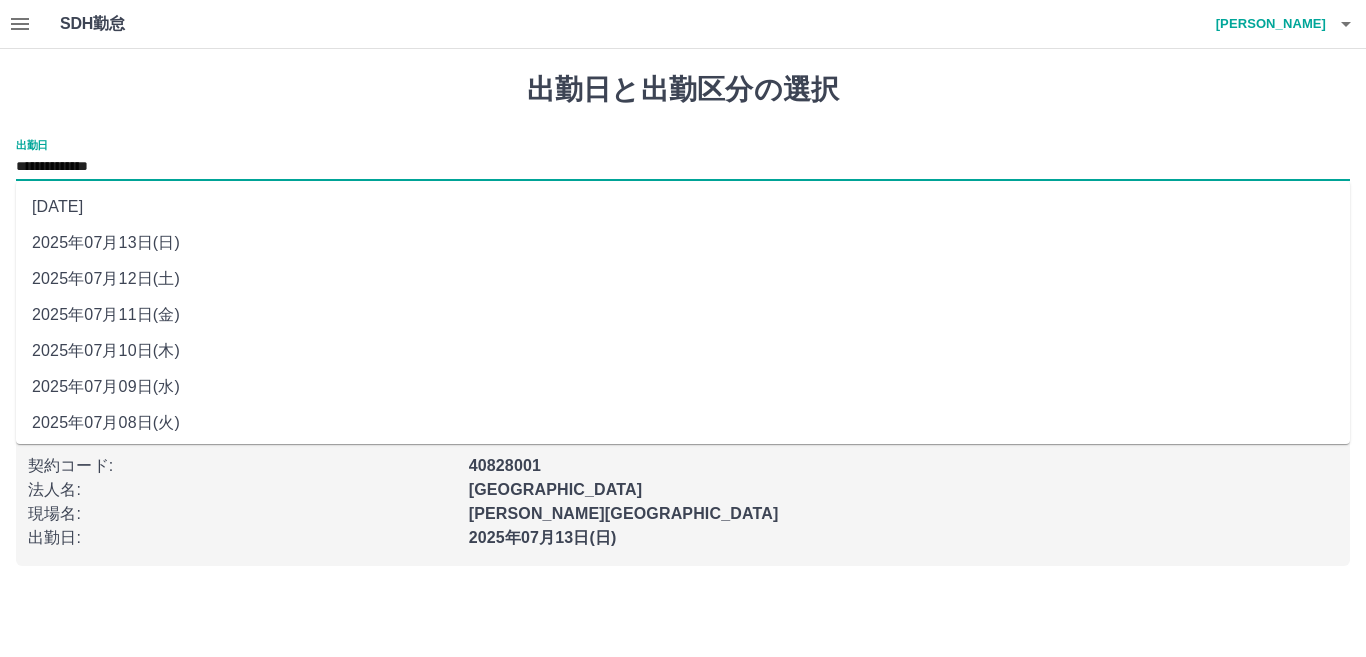 click on "2025年07月09日(水)" at bounding box center [683, 387] 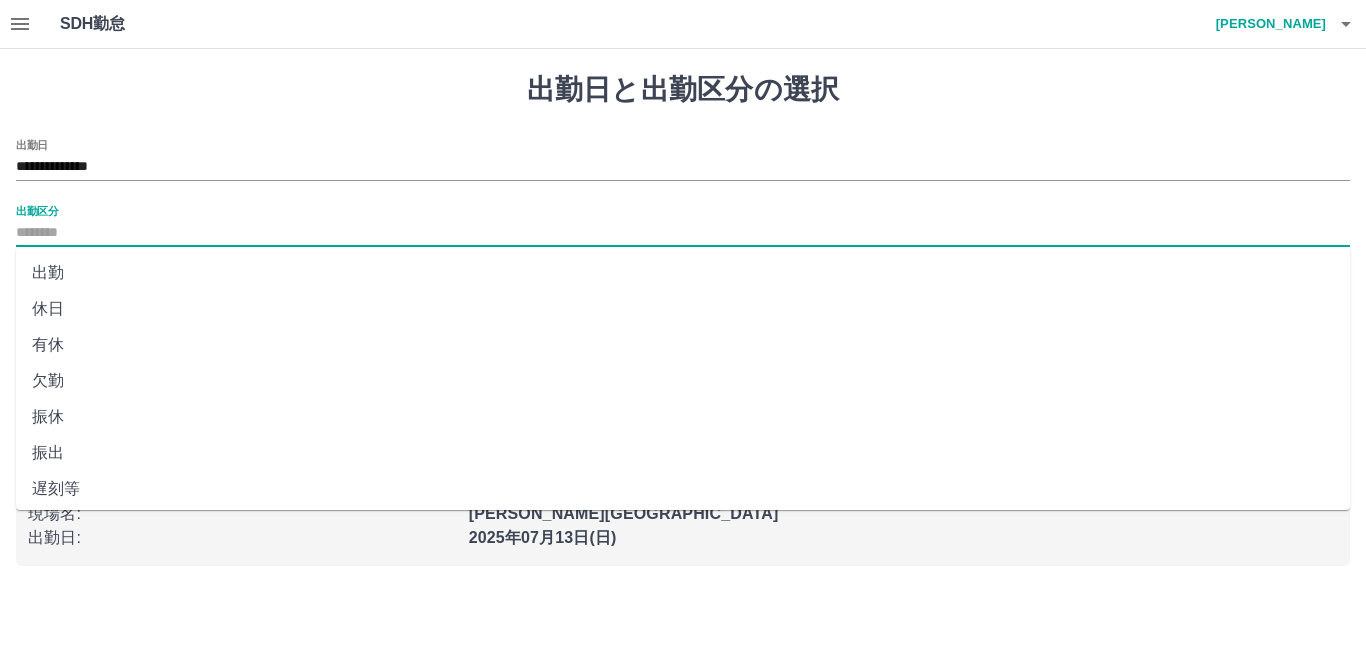 click on "出勤区分" at bounding box center [683, 233] 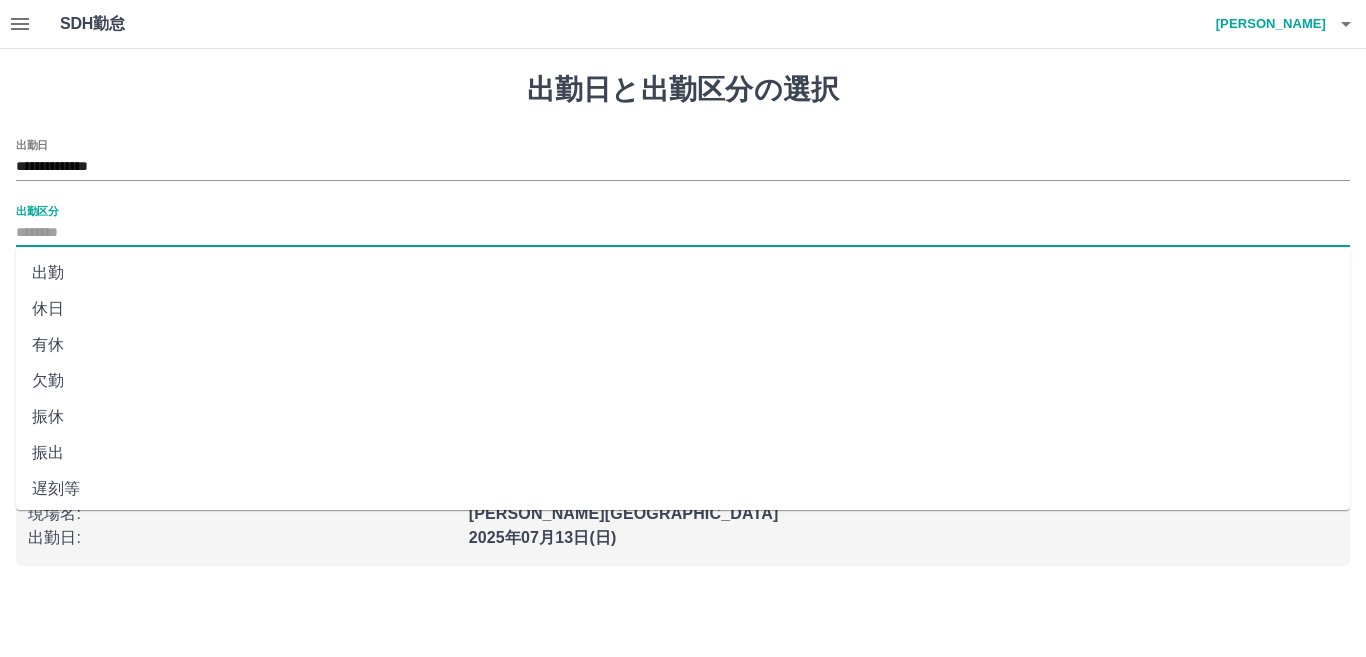 click on "休日" at bounding box center [683, 309] 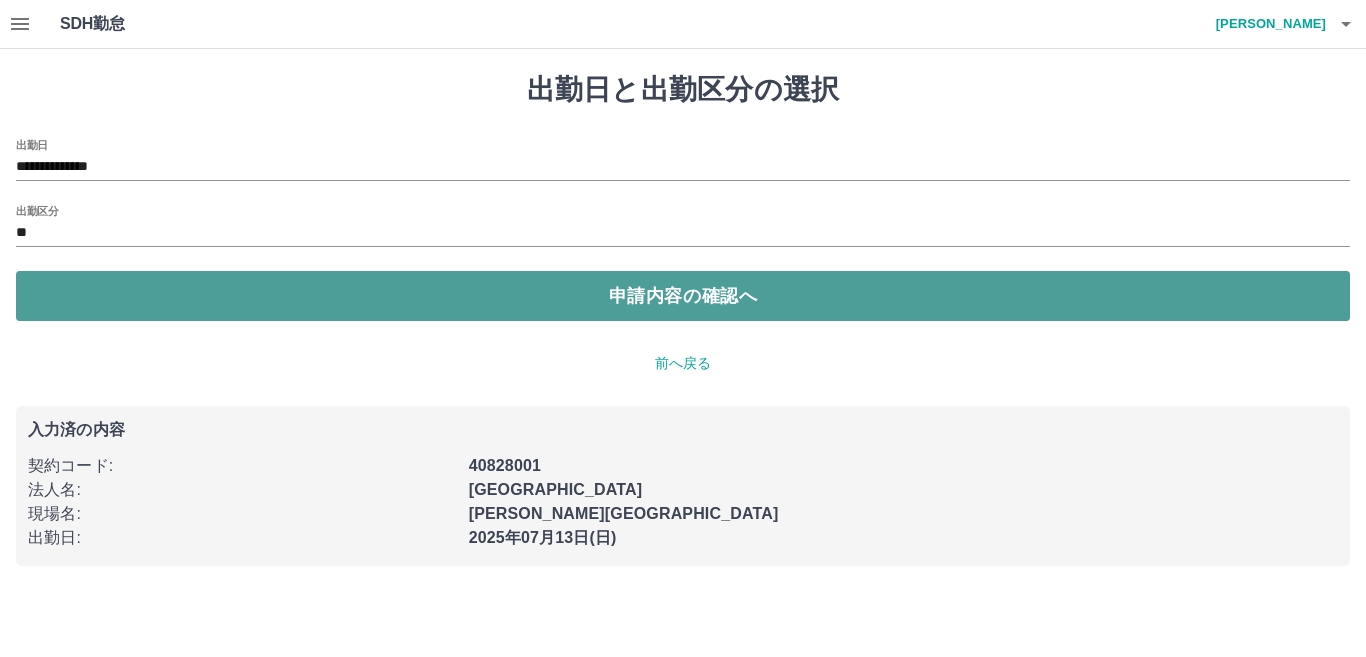 click on "申請内容の確認へ" at bounding box center [683, 296] 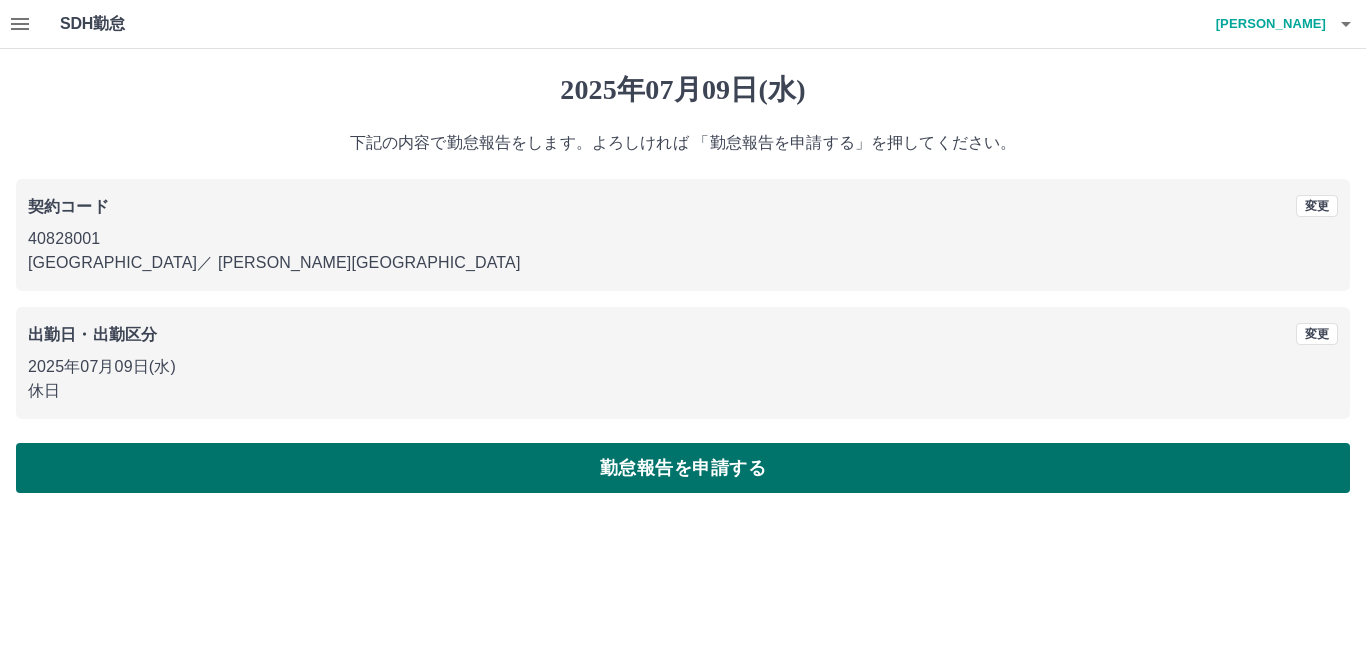 click on "勤怠報告を申請する" at bounding box center (683, 468) 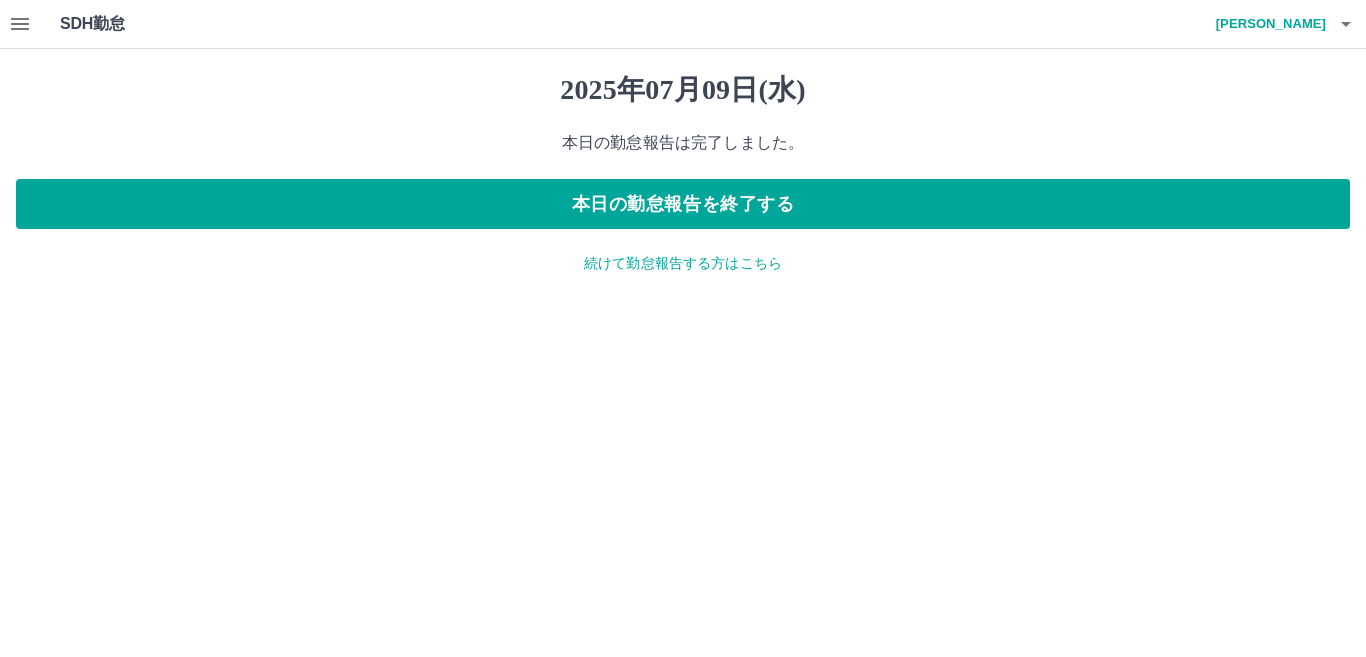 click on "続けて勤怠報告する方はこちら" at bounding box center [683, 263] 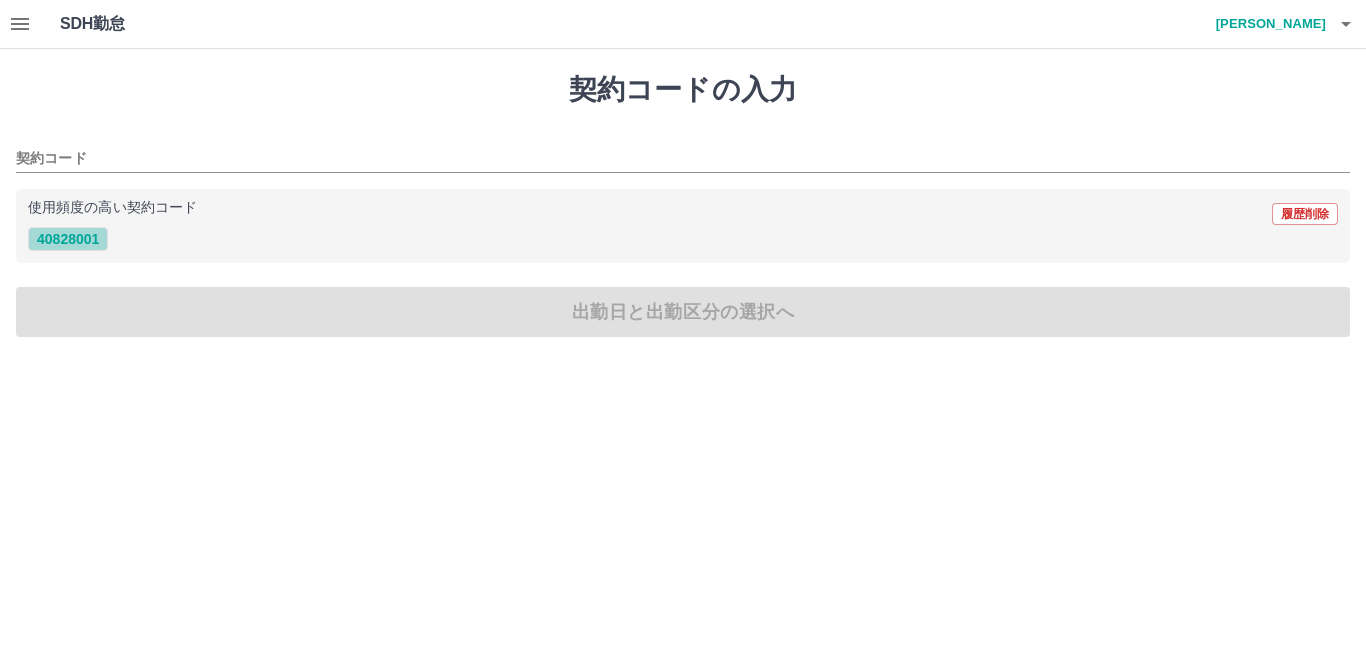 click on "40828001" at bounding box center [68, 239] 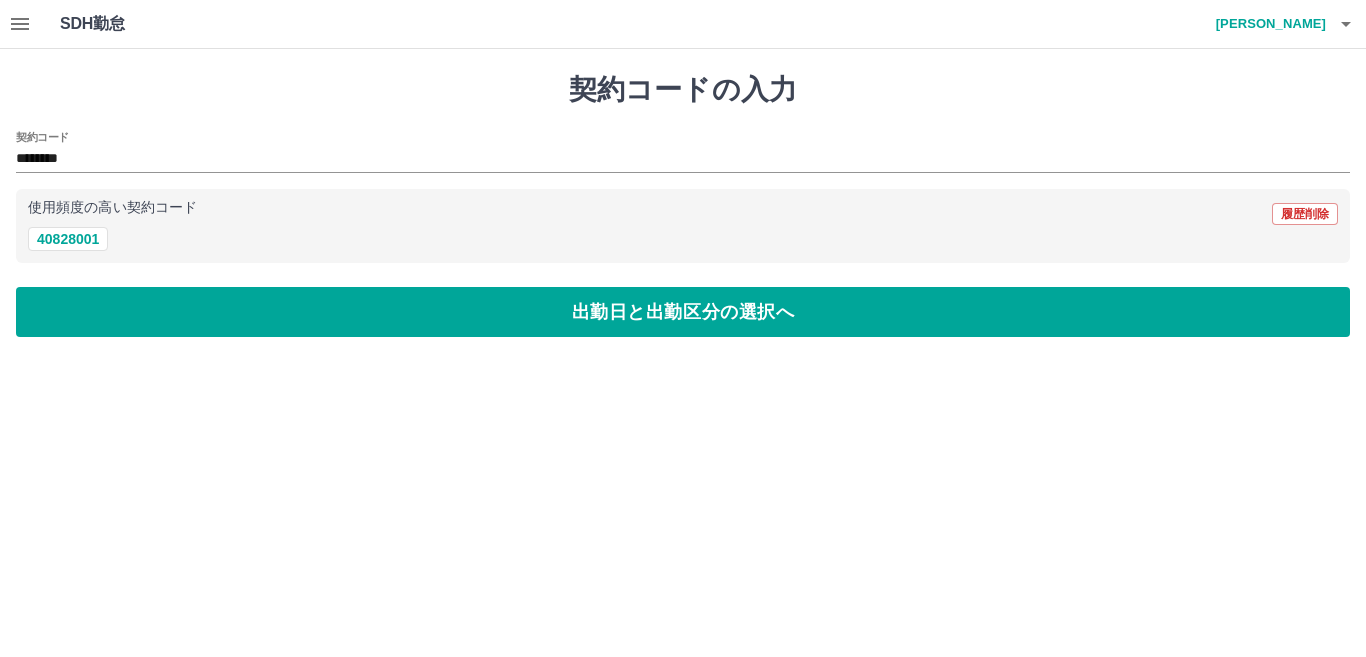 drag, startPoint x: 75, startPoint y: 243, endPoint x: 721, endPoint y: 473, distance: 685.72296 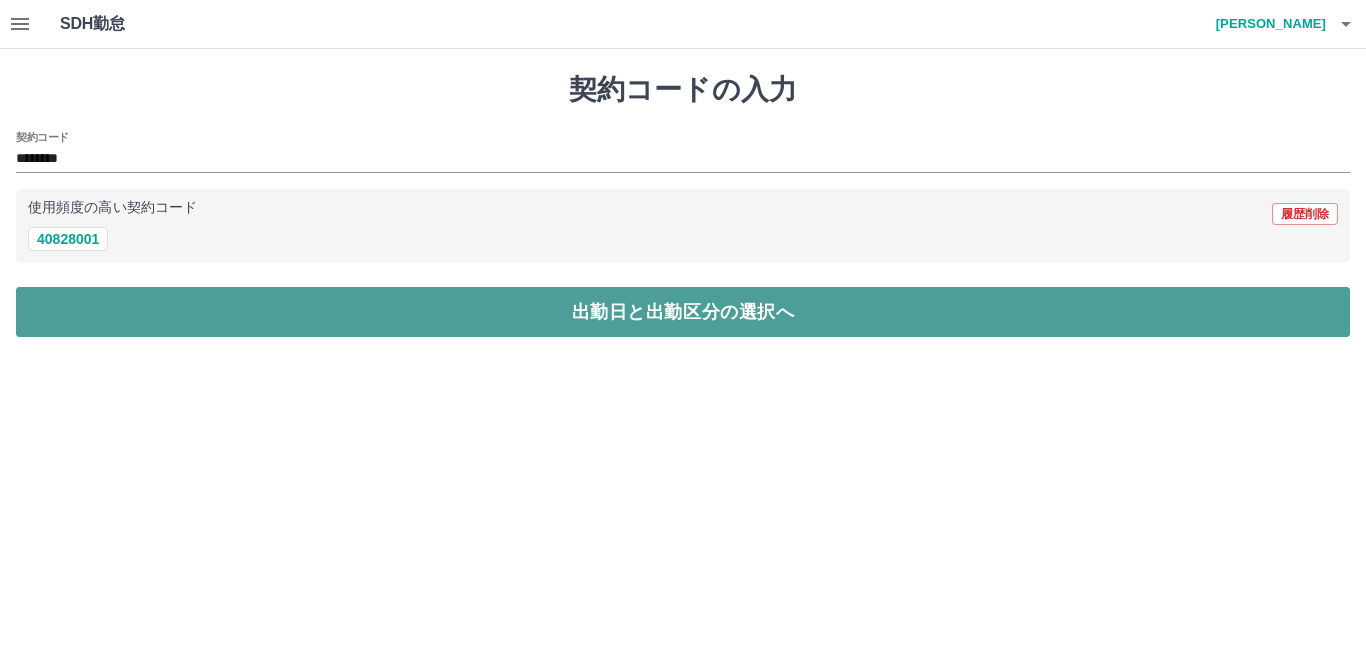 click on "出勤日と出勤区分の選択へ" at bounding box center [683, 312] 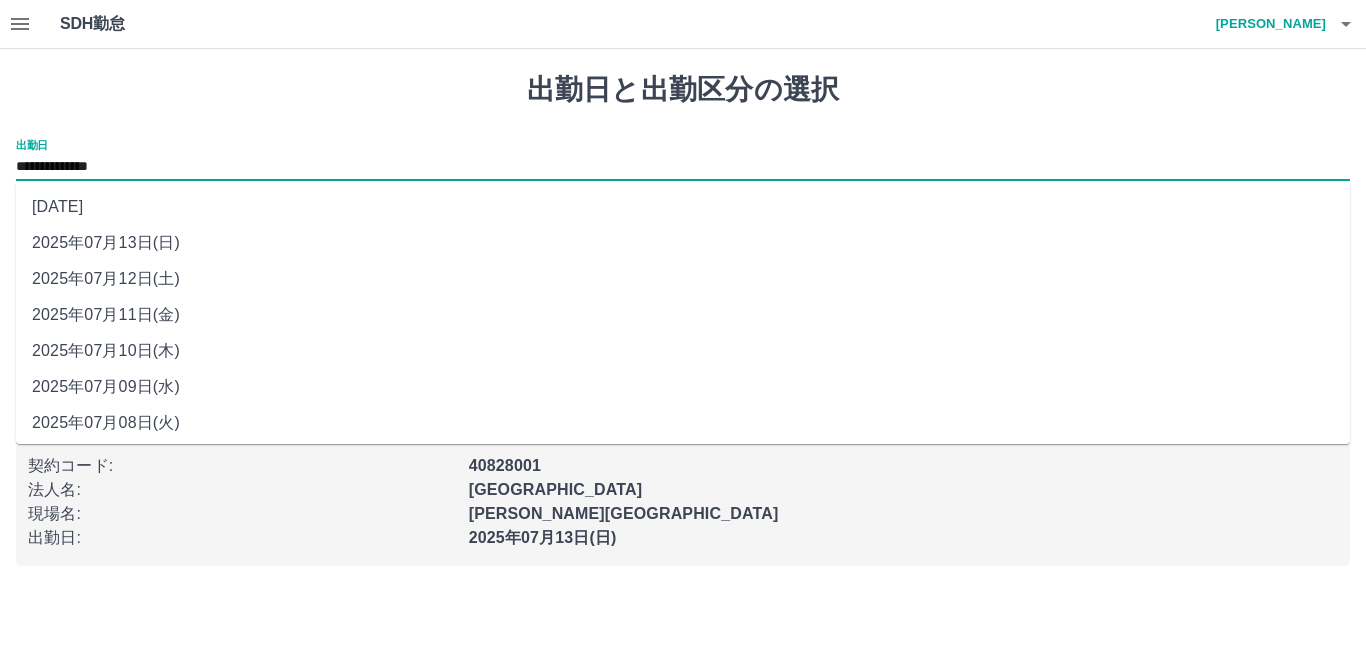 click on "**********" at bounding box center [683, 167] 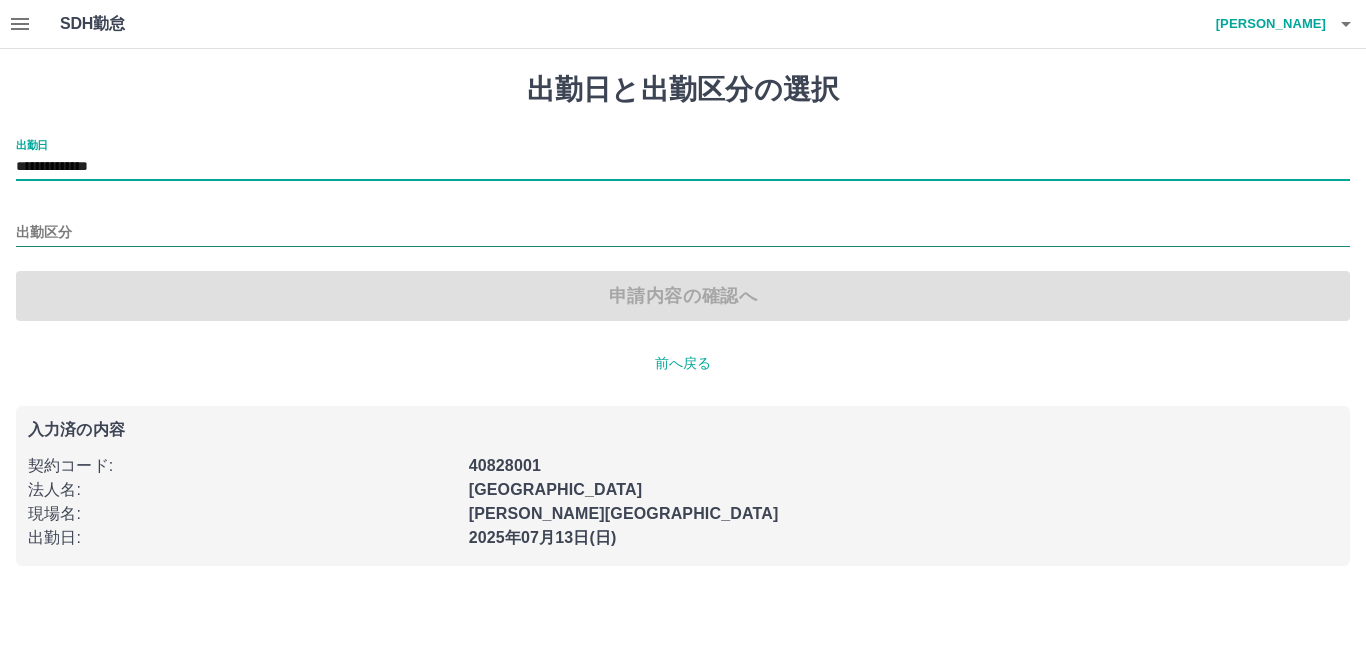 click on "出勤区分" at bounding box center [683, 233] 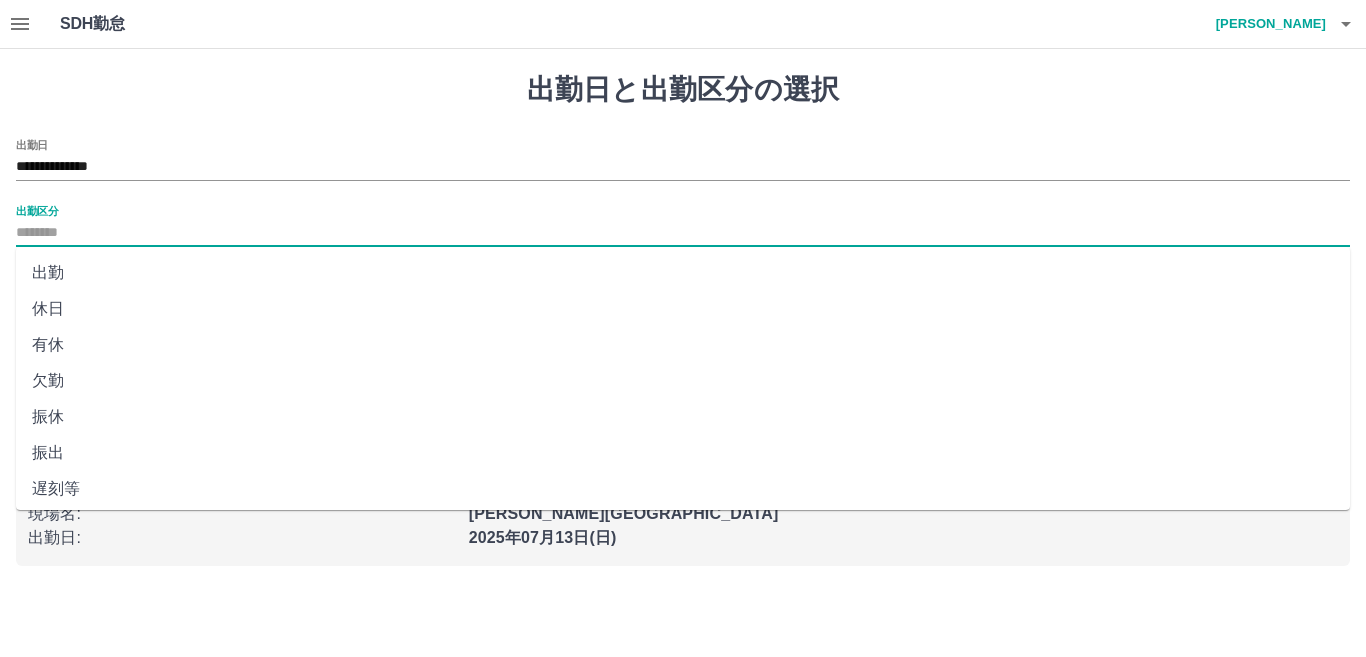 click on "休日" at bounding box center [683, 309] 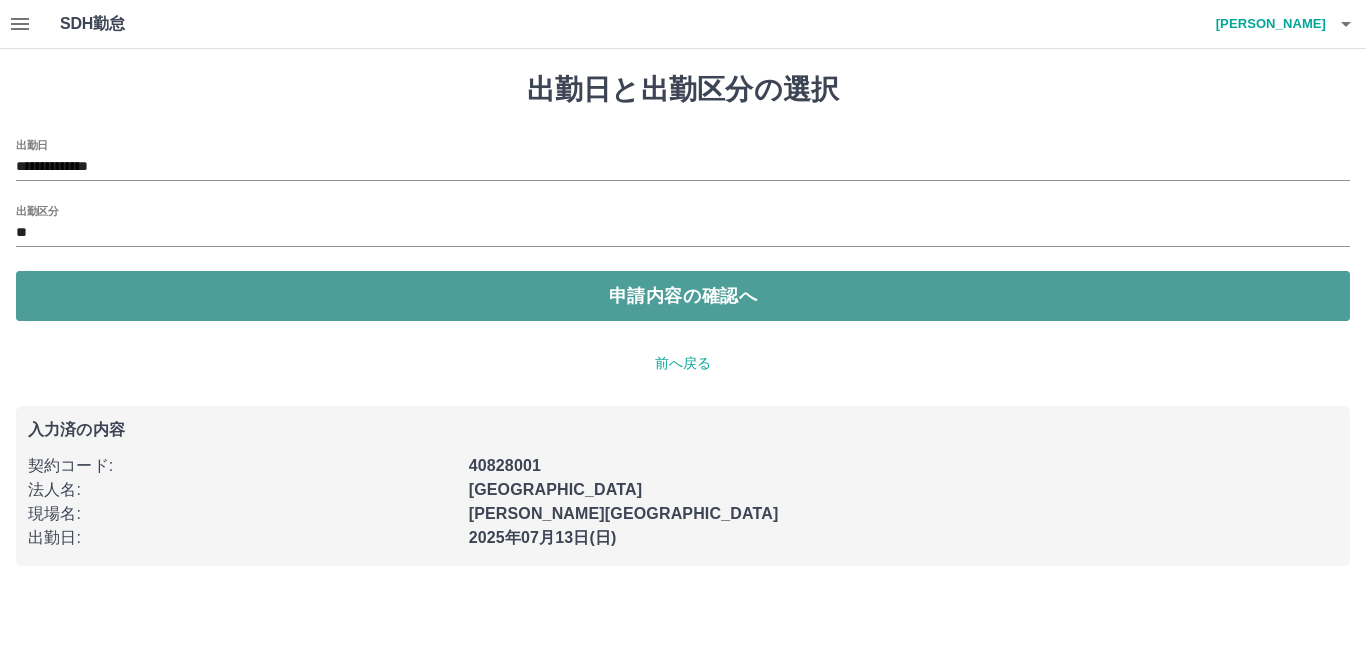 click on "申請内容の確認へ" at bounding box center (683, 296) 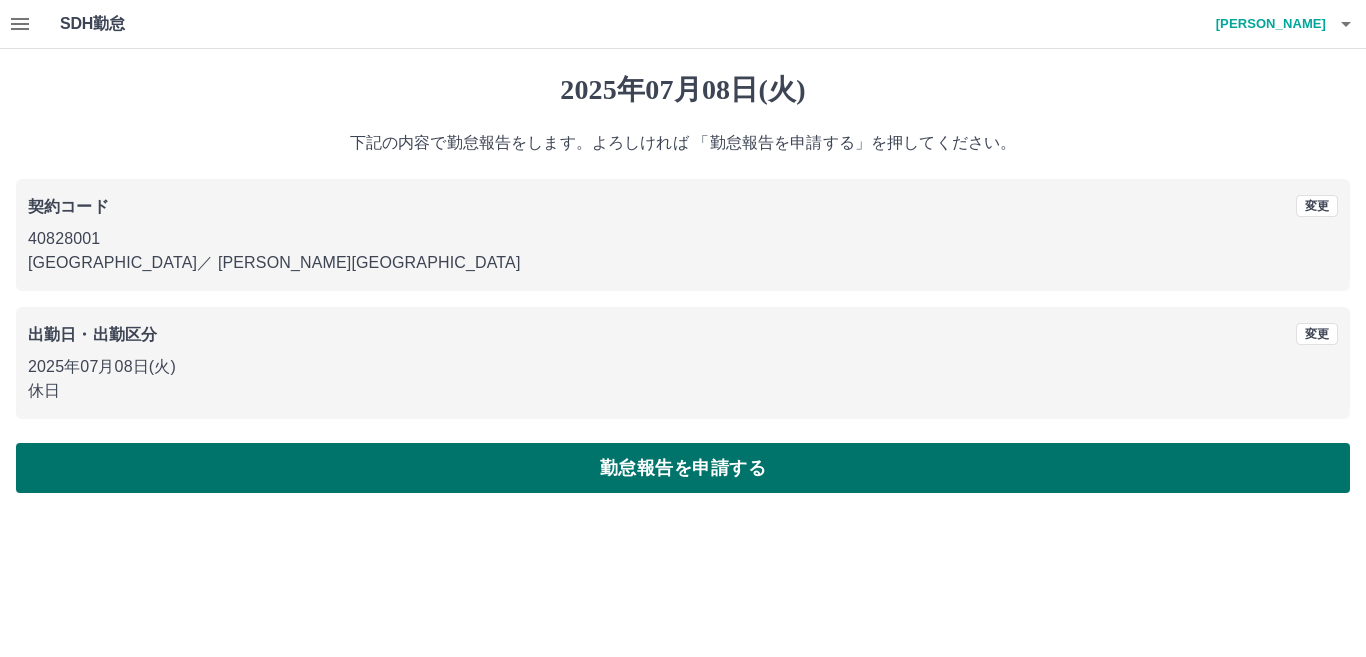 click on "勤怠報告を申請する" at bounding box center (683, 468) 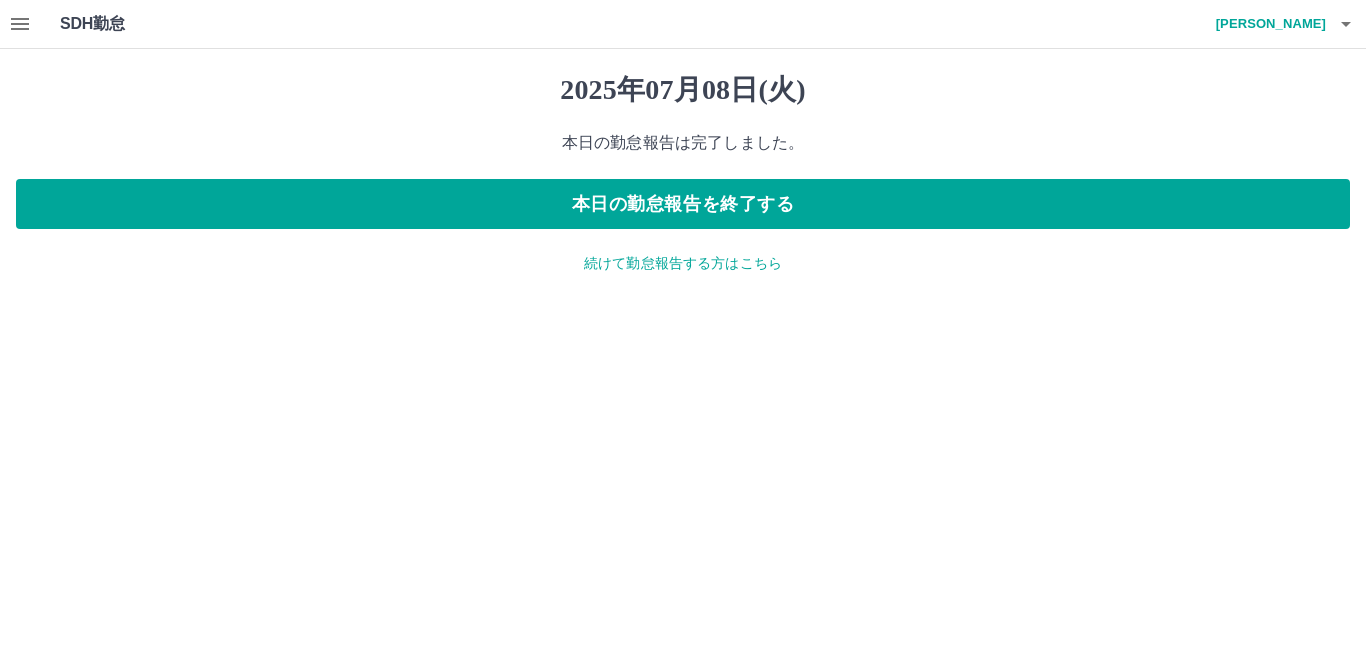 click on "続けて勤怠報告する方はこちら" at bounding box center (683, 263) 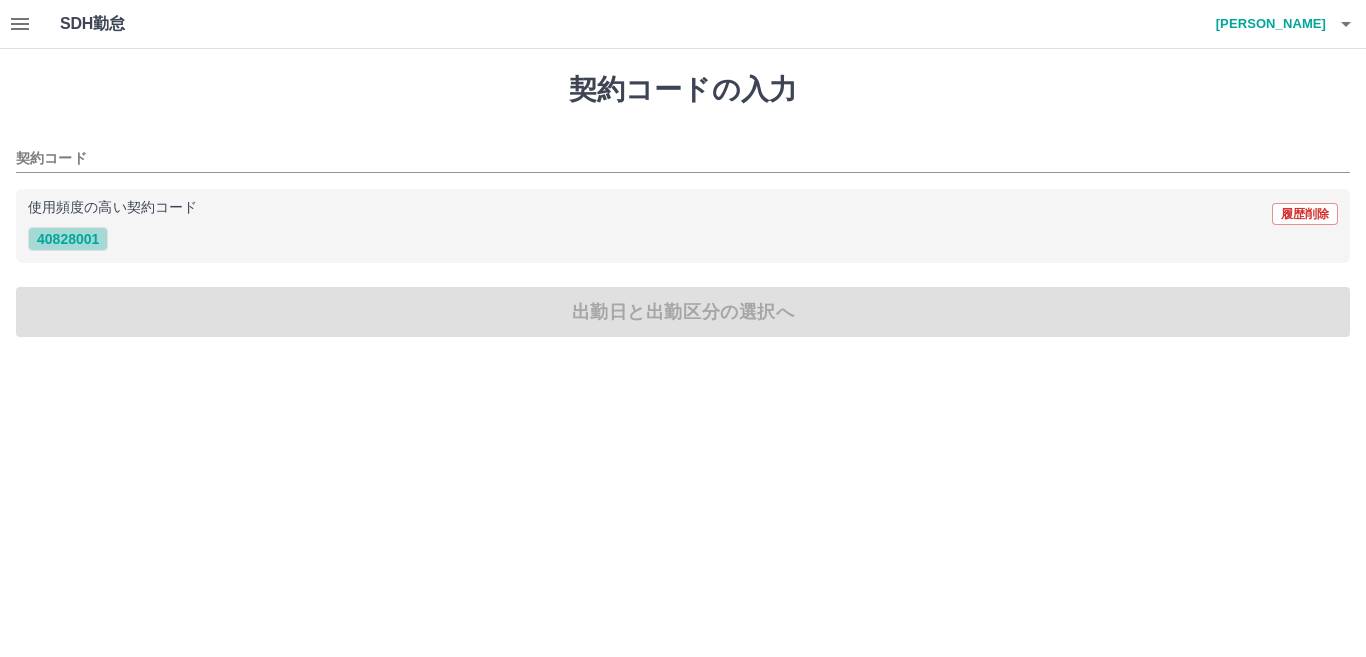 click on "40828001" at bounding box center [68, 239] 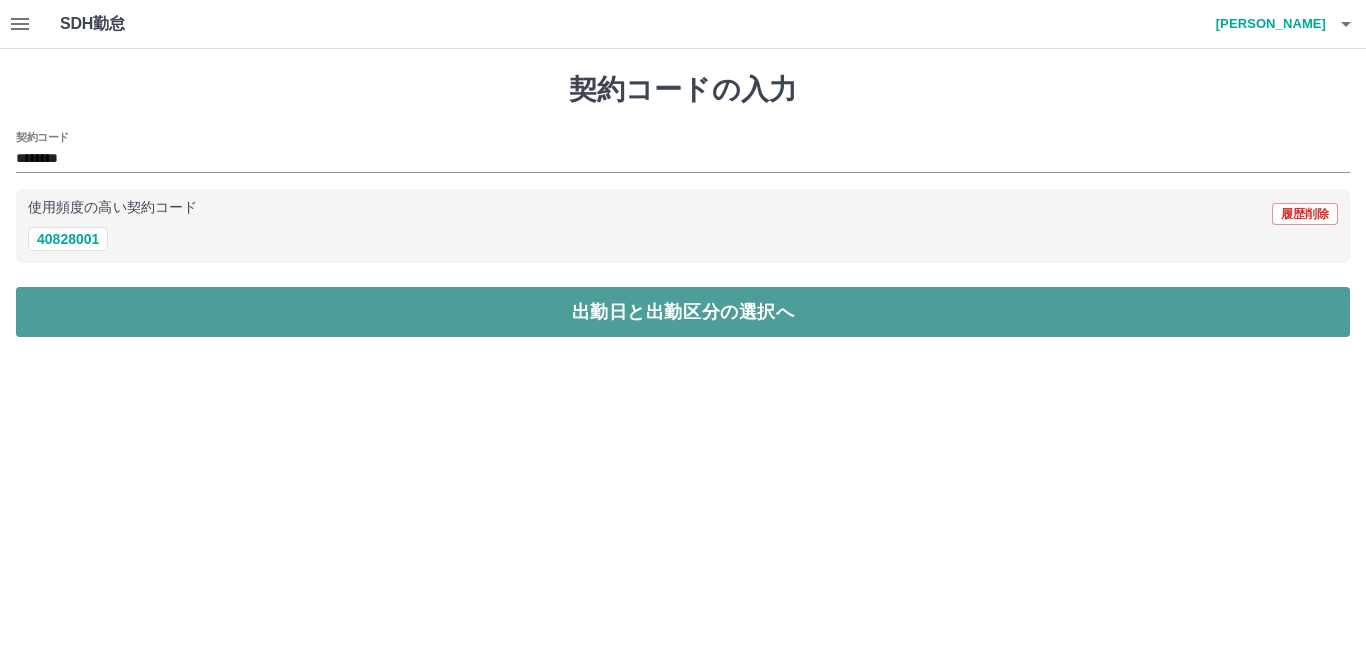 click on "出勤日と出勤区分の選択へ" at bounding box center [683, 312] 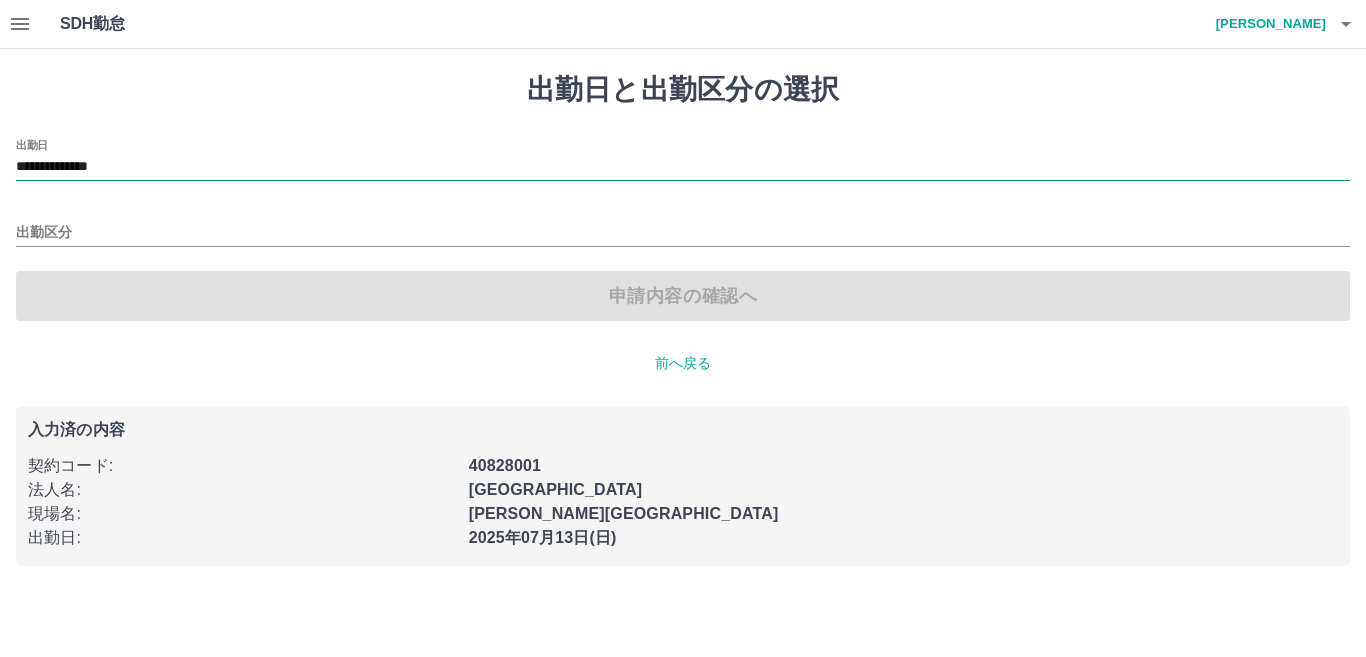 click on "**********" at bounding box center (683, 167) 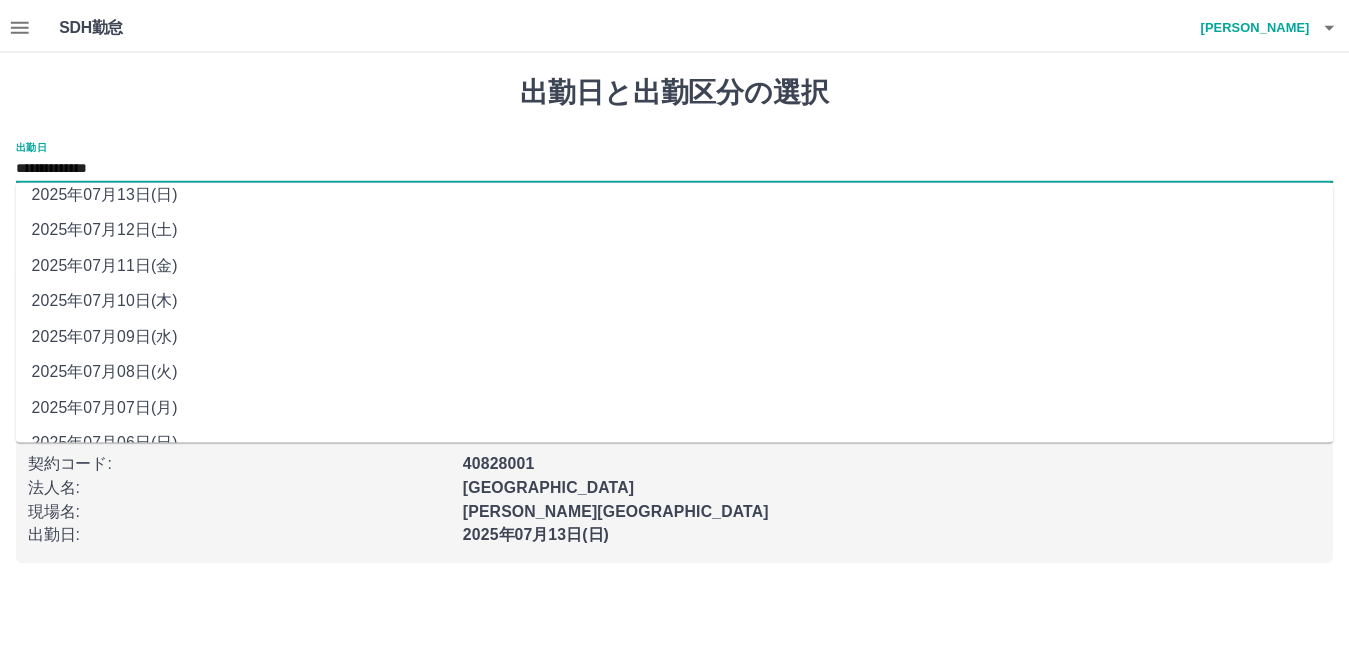 scroll, scrollTop: 77, scrollLeft: 0, axis: vertical 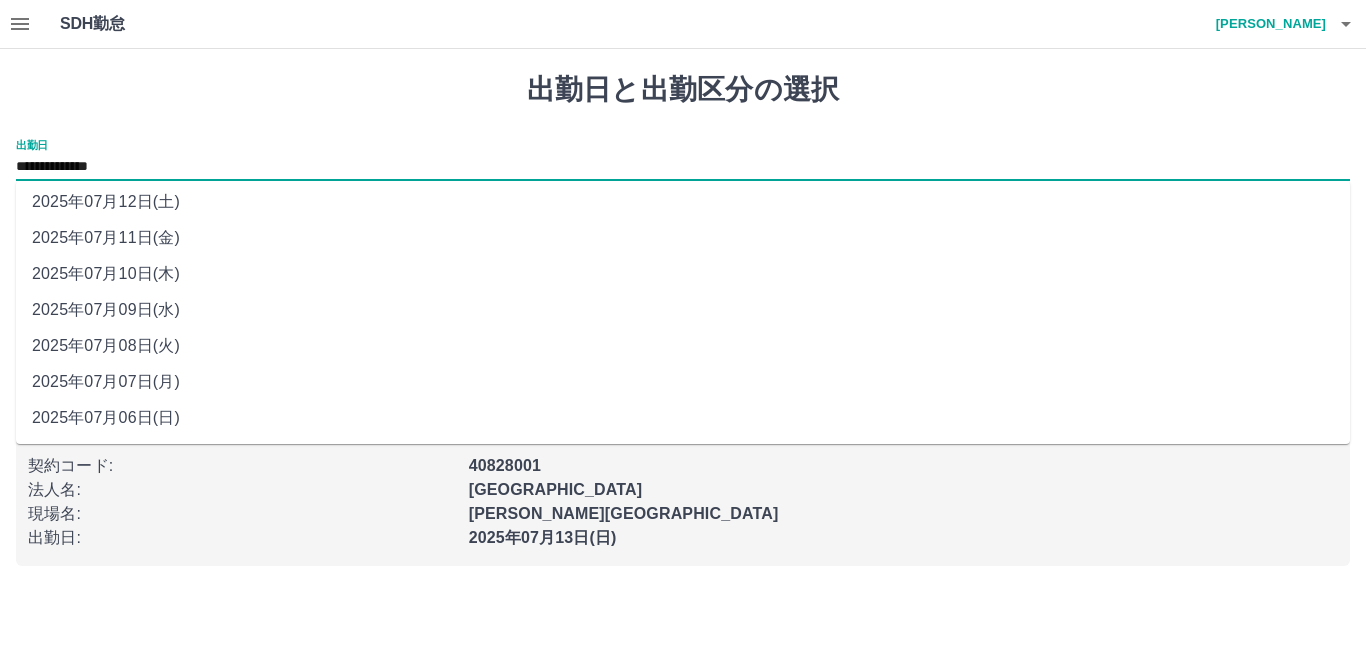 click on "2025年07月07日(月)" at bounding box center (683, 382) 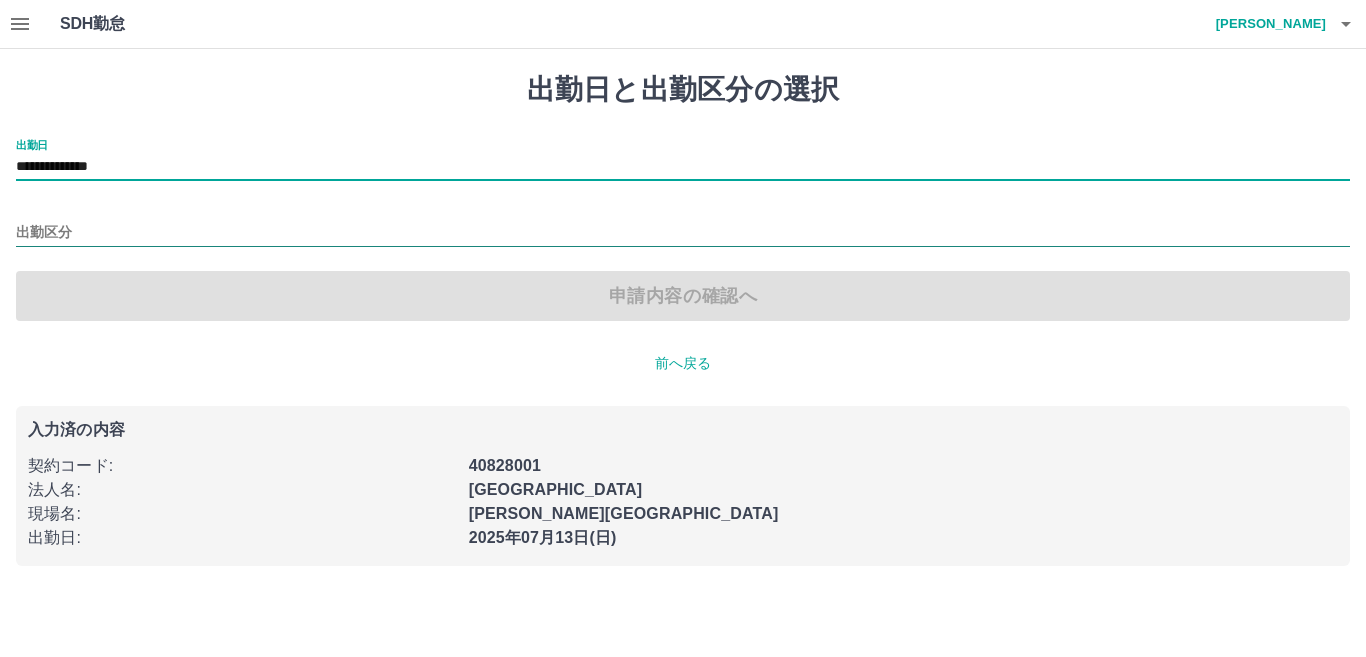 click on "出勤区分" at bounding box center [683, 233] 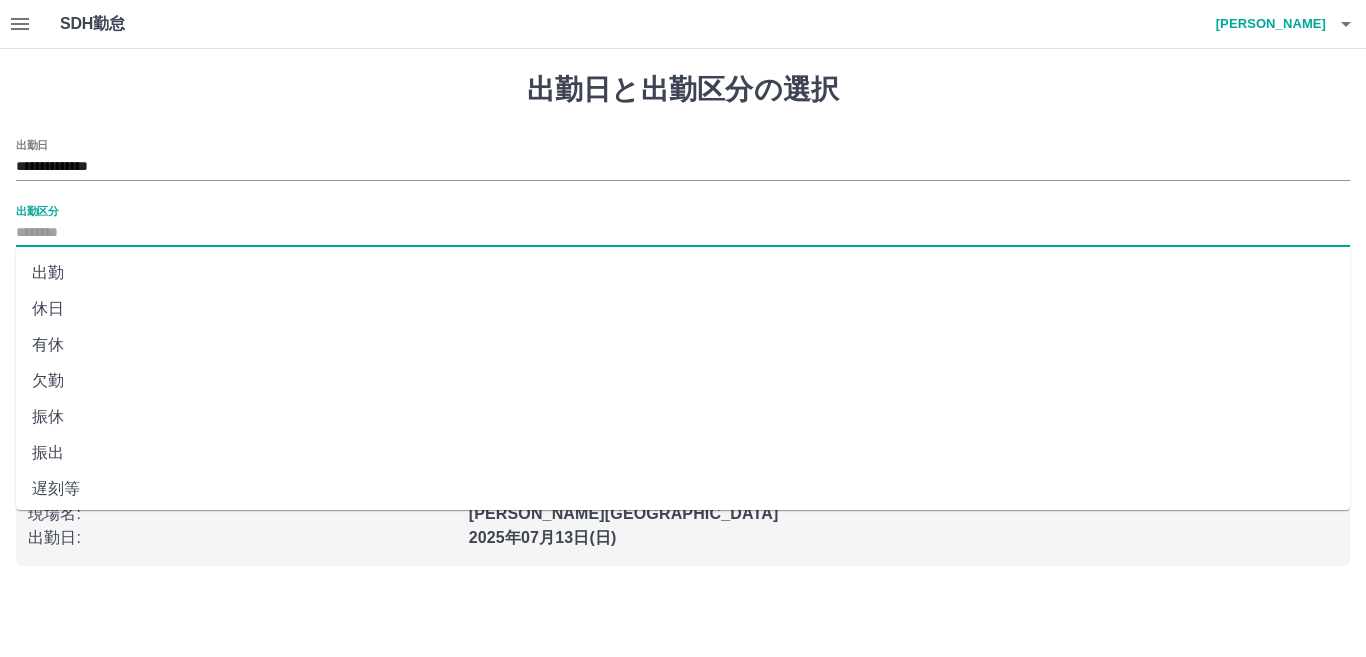 click on "出勤" at bounding box center (683, 273) 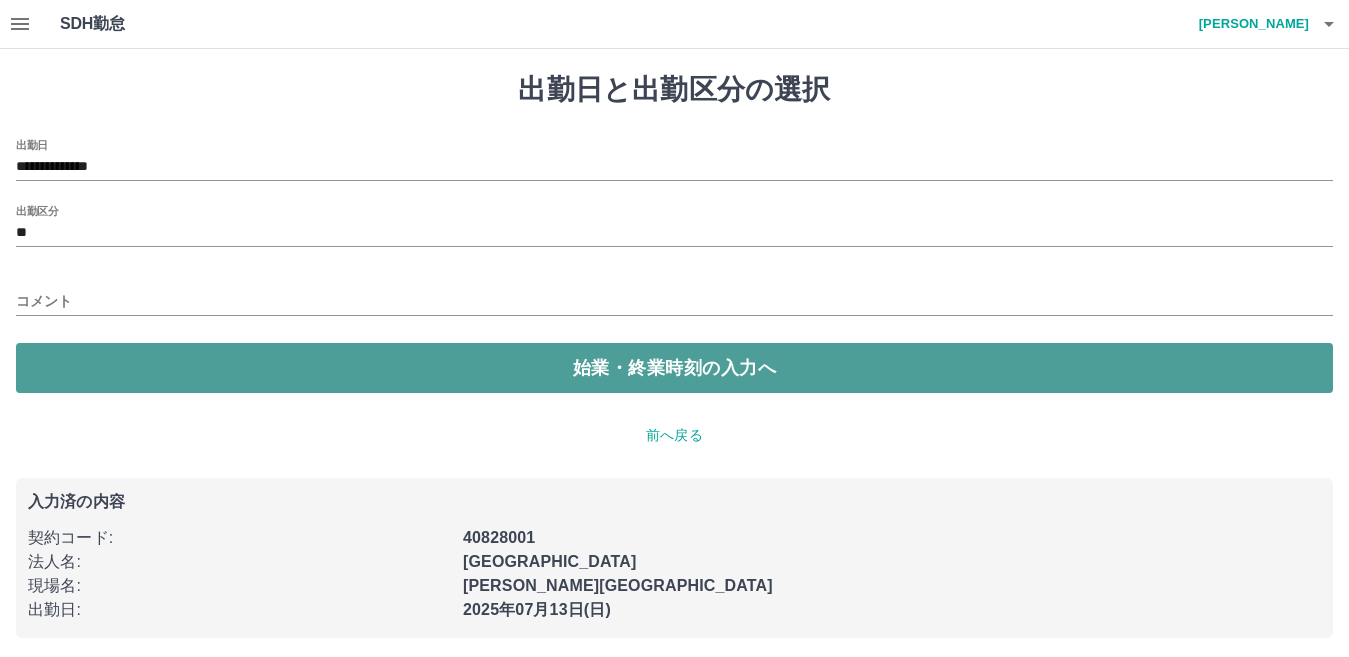 click on "始業・終業時刻の入力へ" at bounding box center [674, 368] 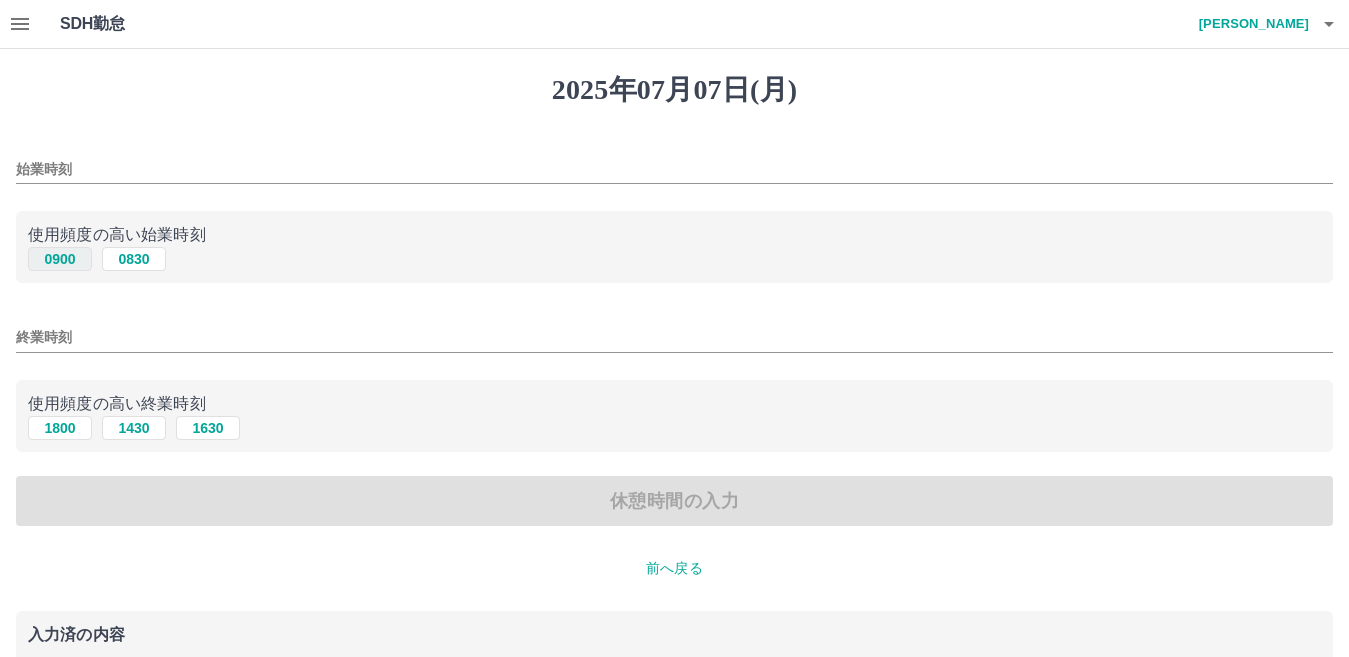 click on "0900" at bounding box center [60, 259] 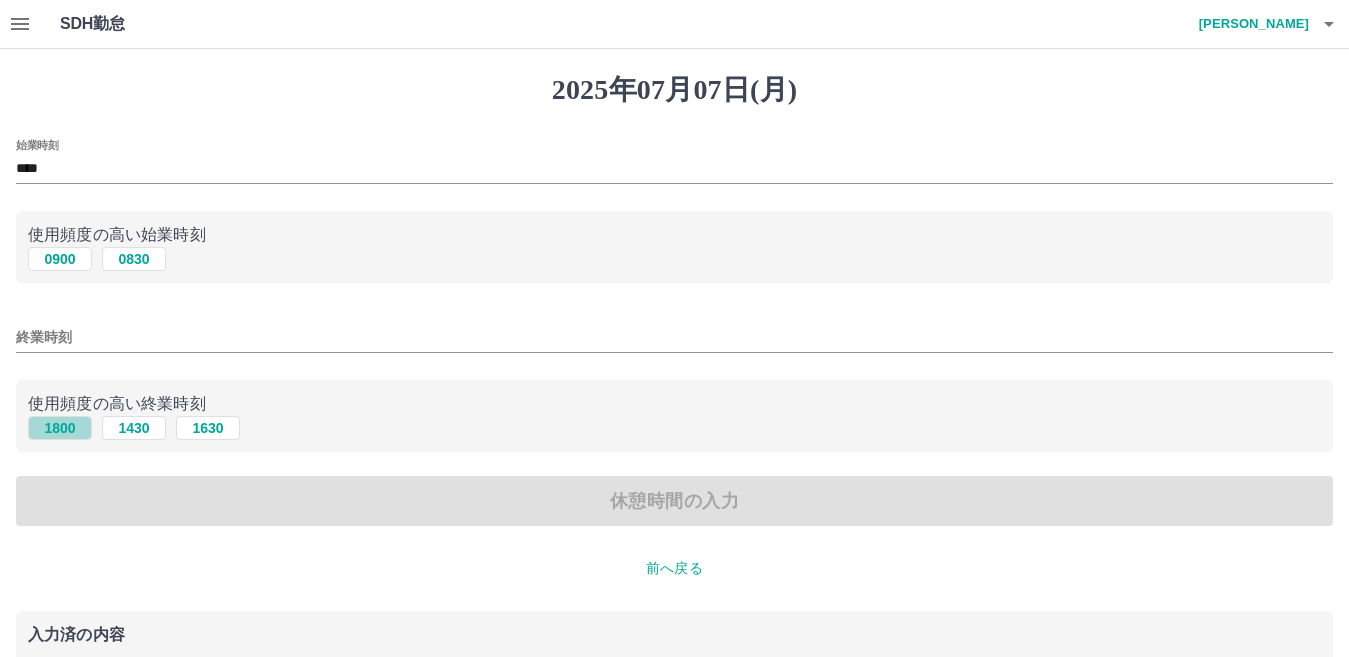 click on "1800" at bounding box center (60, 428) 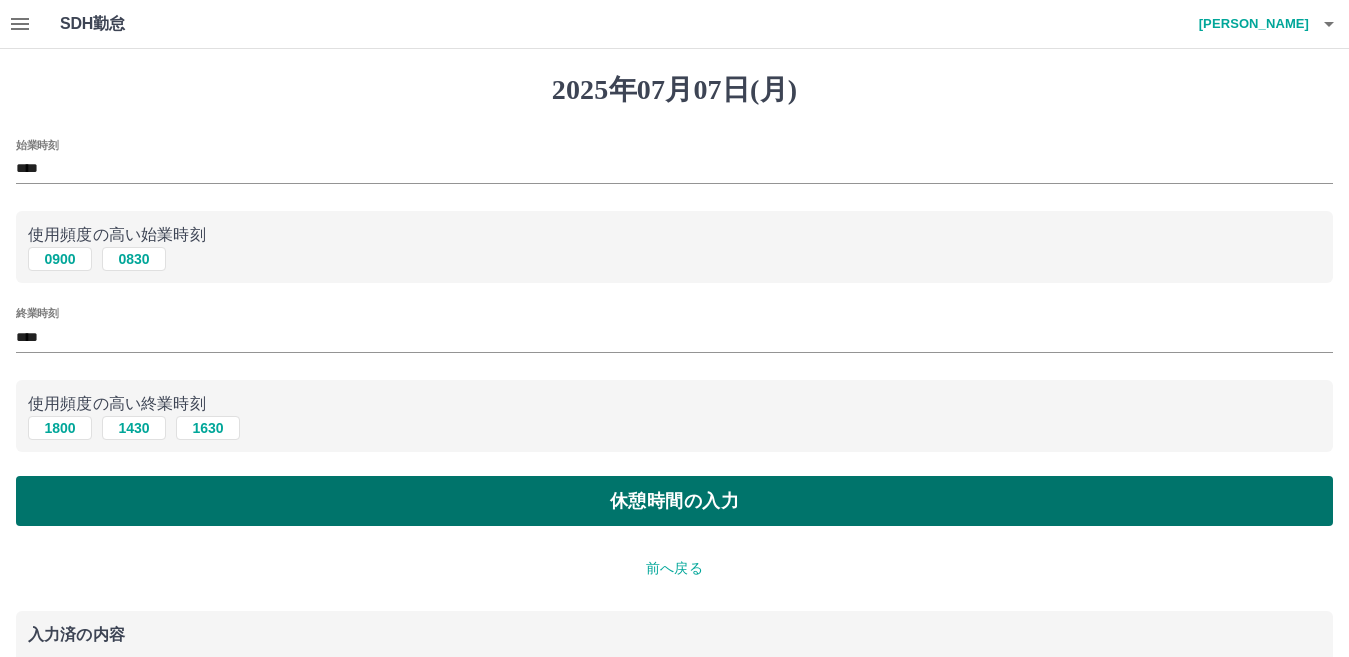 click on "休憩時間の入力" at bounding box center [674, 501] 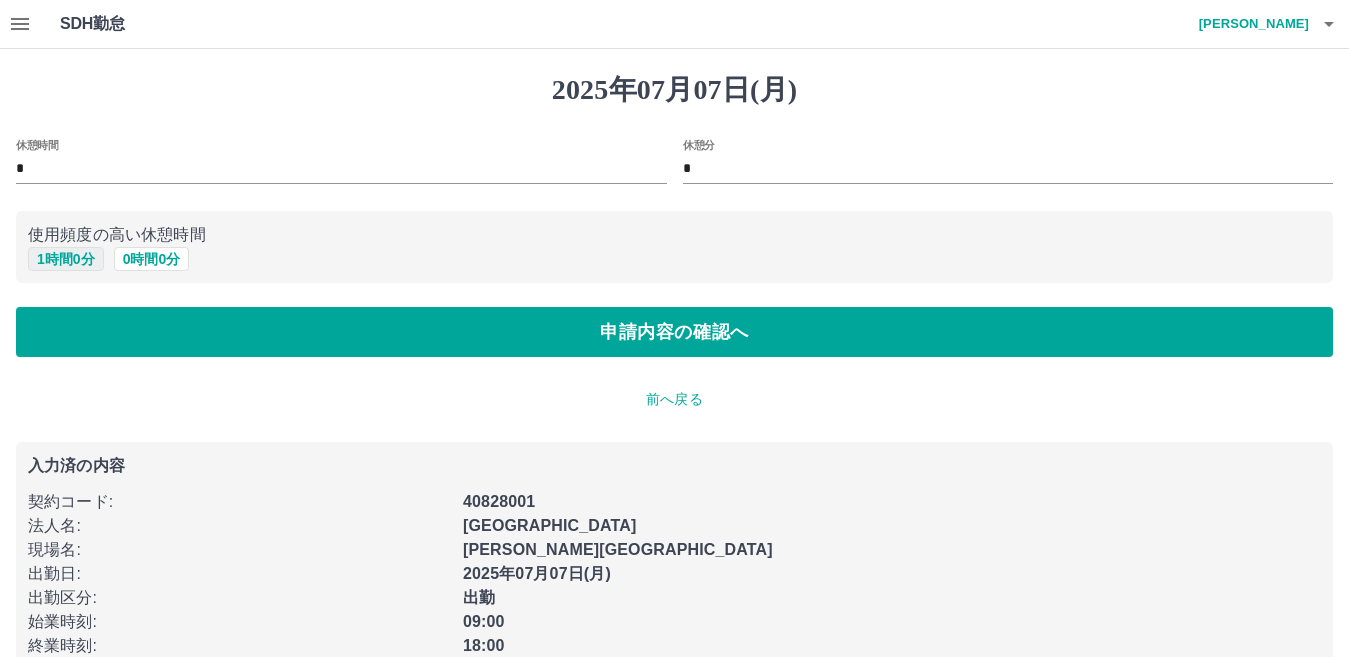 click on "1 時間 0 分" at bounding box center (66, 259) 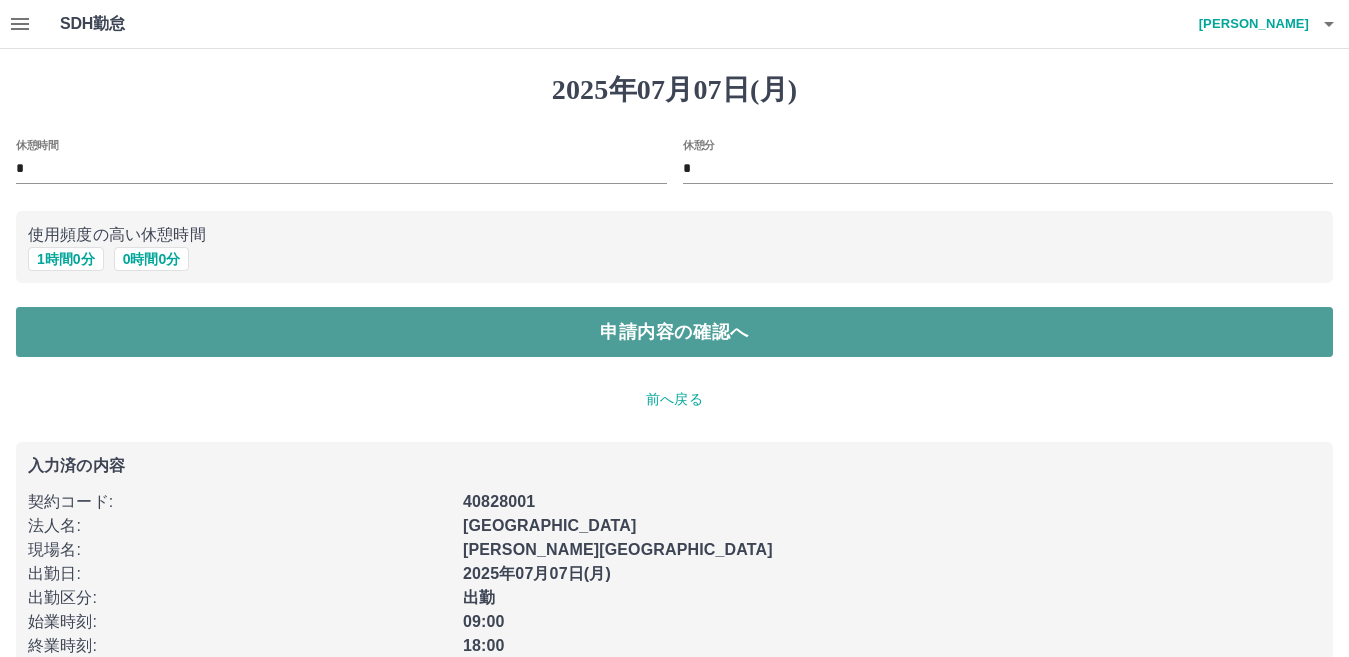 click on "申請内容の確認へ" at bounding box center (674, 332) 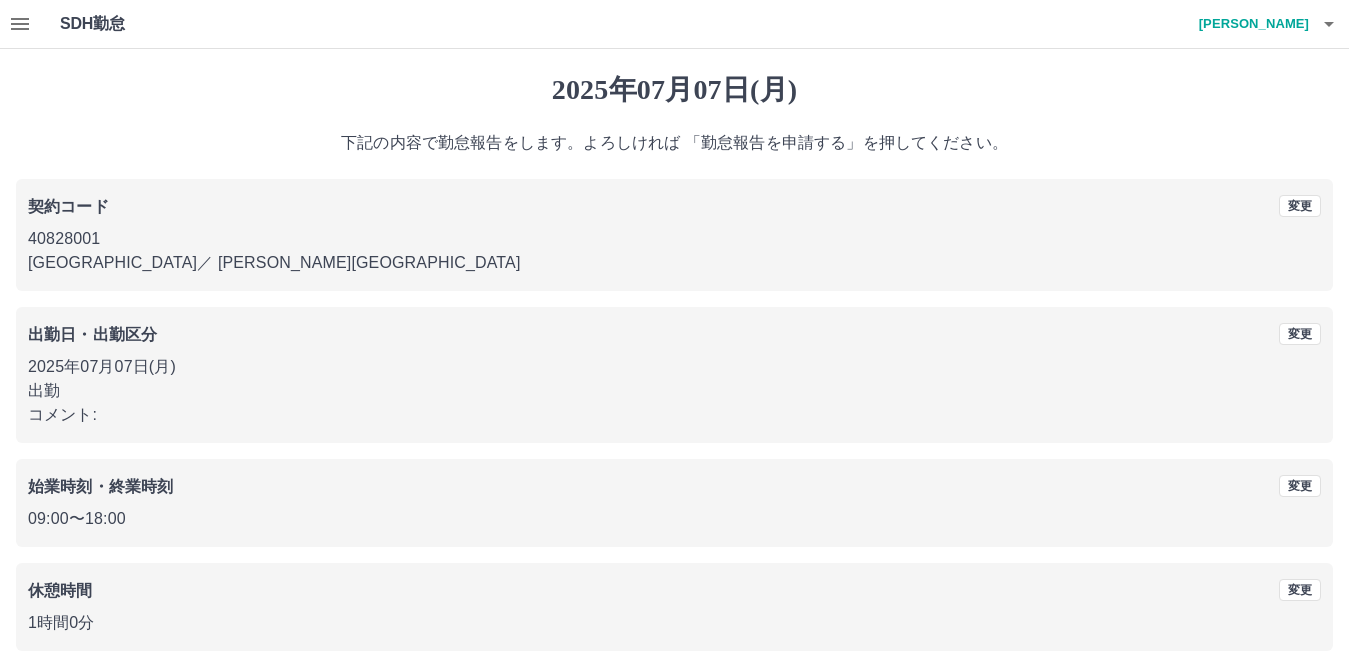 scroll, scrollTop: 92, scrollLeft: 0, axis: vertical 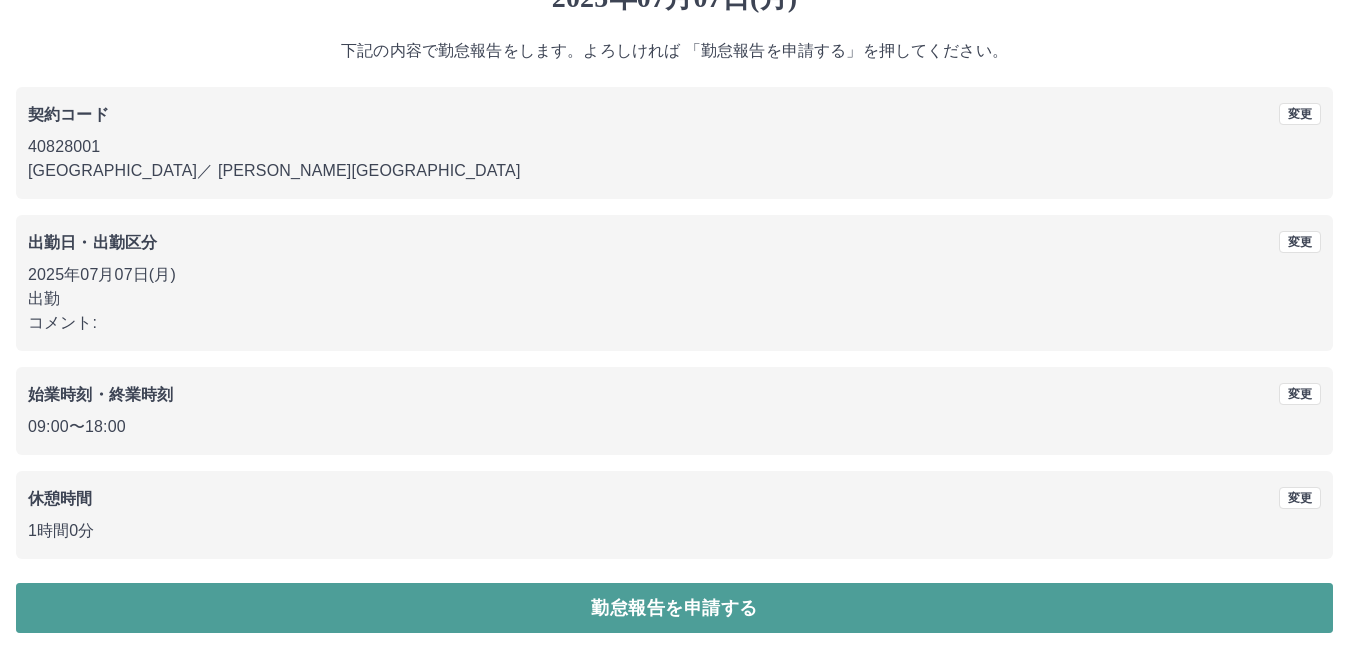 click on "勤怠報告を申請する" at bounding box center [674, 608] 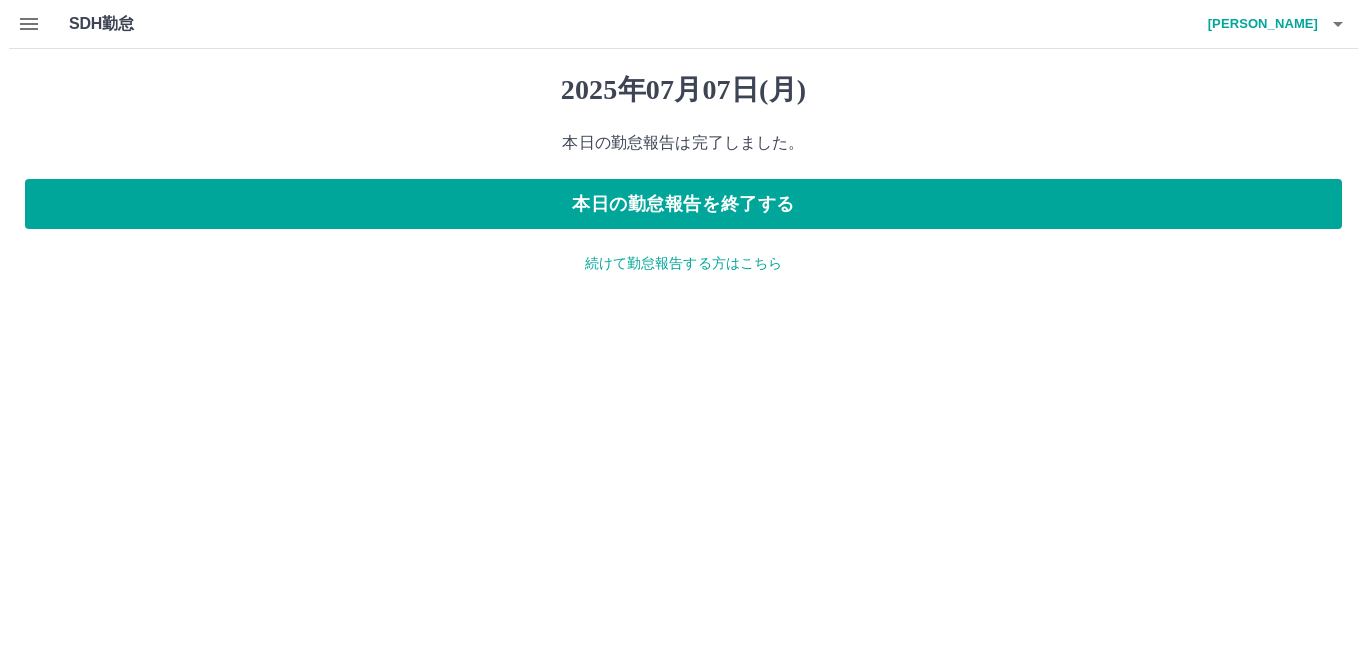 scroll, scrollTop: 0, scrollLeft: 0, axis: both 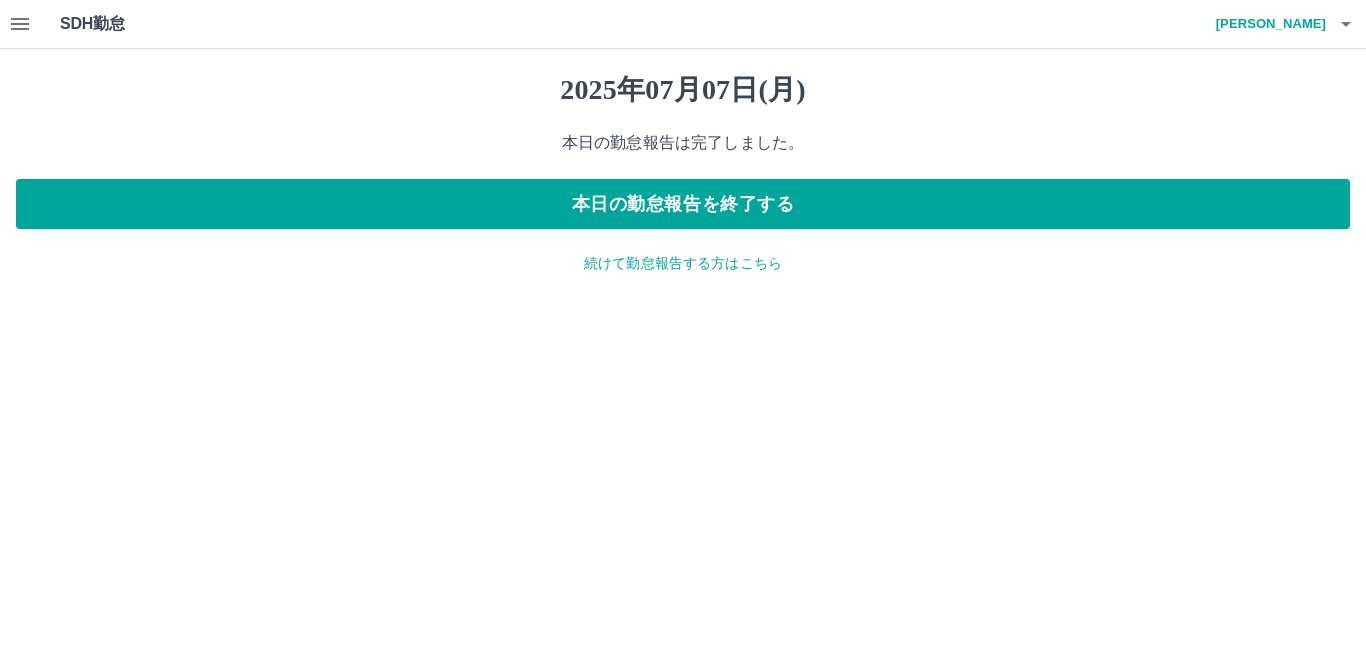 click on "続けて勤怠報告する方はこちら" at bounding box center (683, 263) 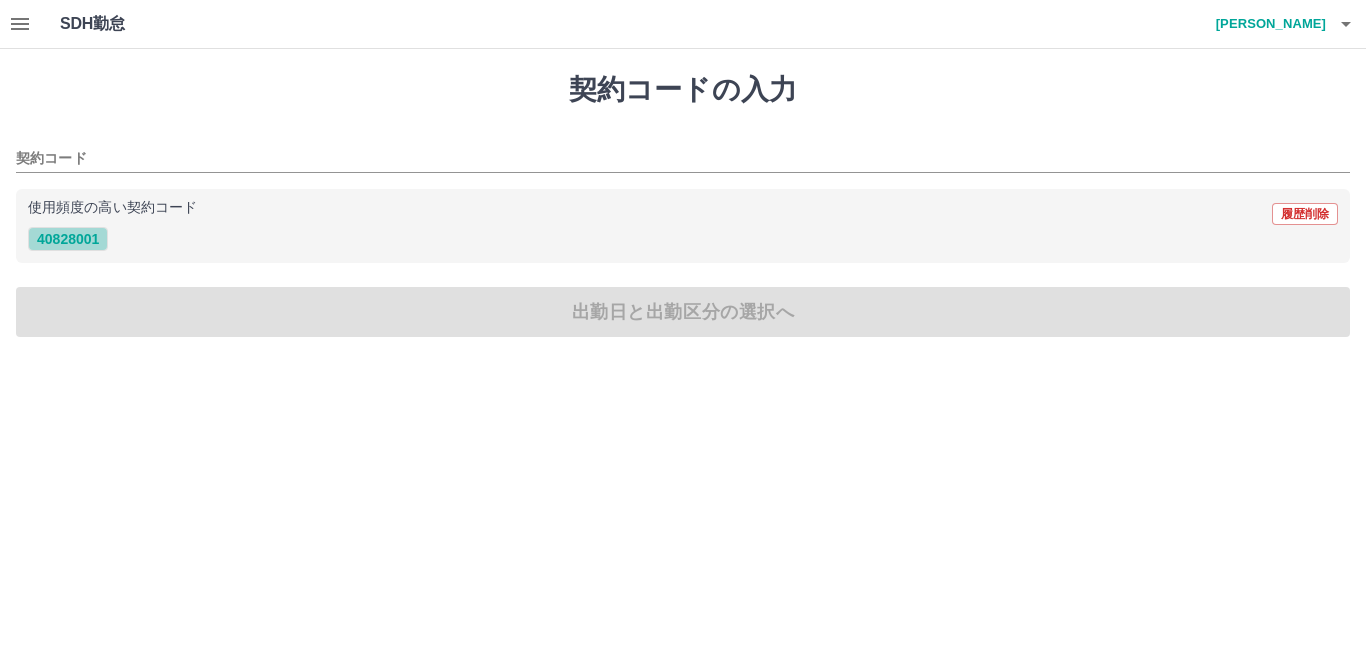 click on "40828001" at bounding box center (68, 239) 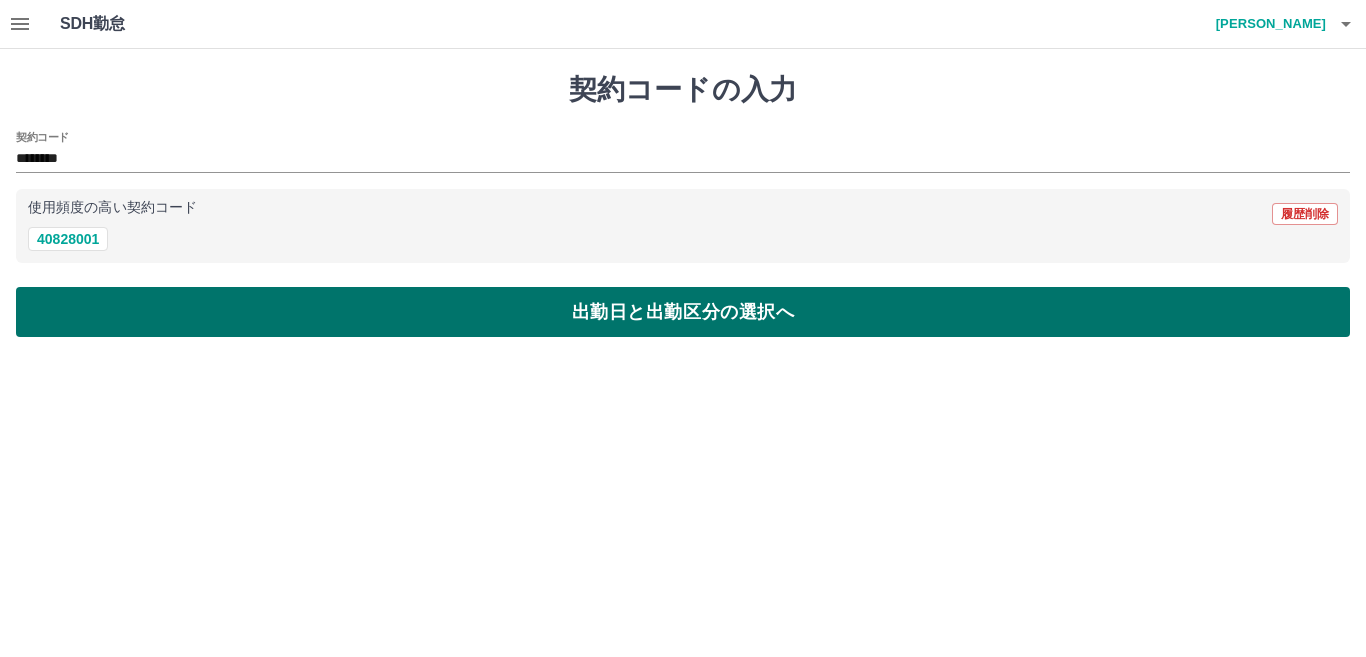 click on "出勤日と出勤区分の選択へ" at bounding box center (683, 312) 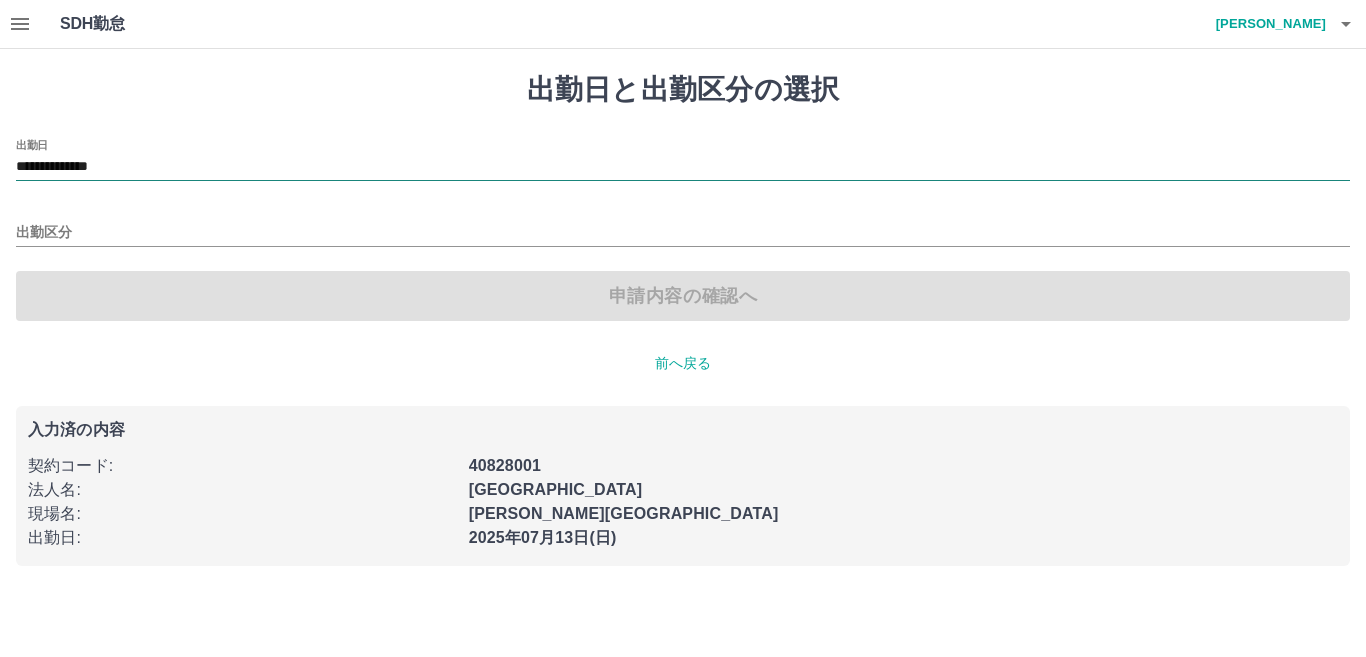 click on "**********" at bounding box center [683, 167] 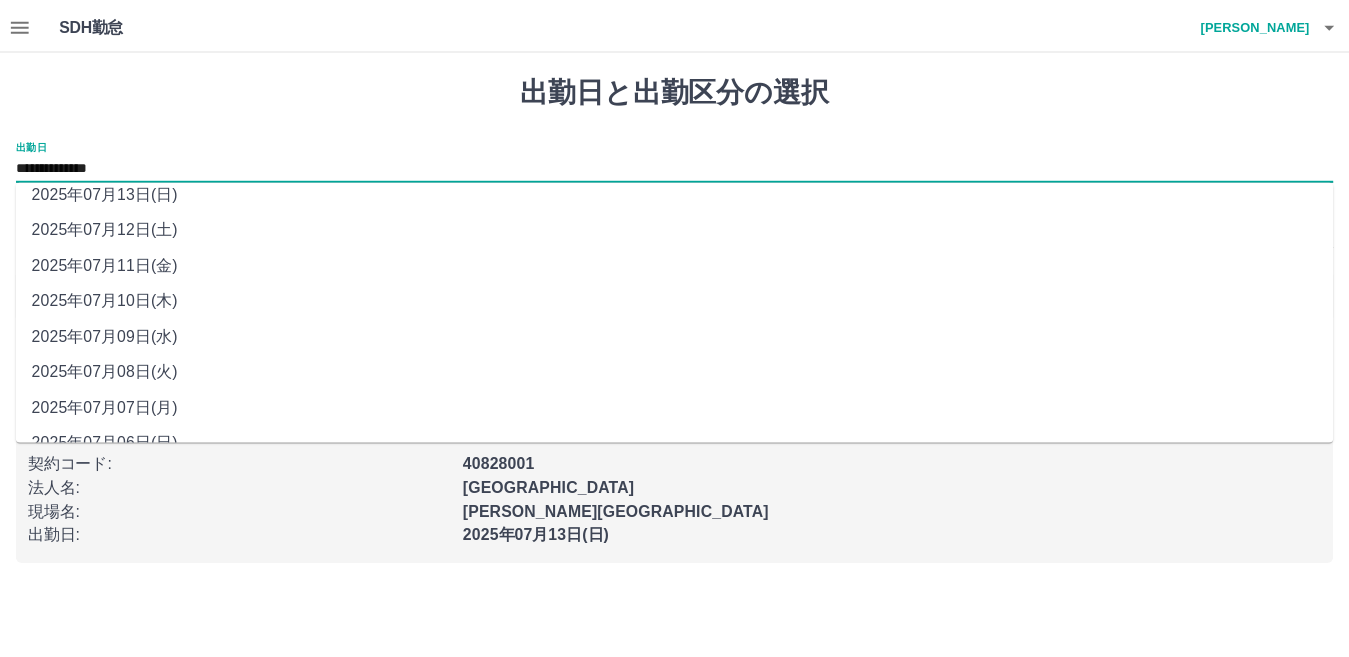 scroll, scrollTop: 77, scrollLeft: 0, axis: vertical 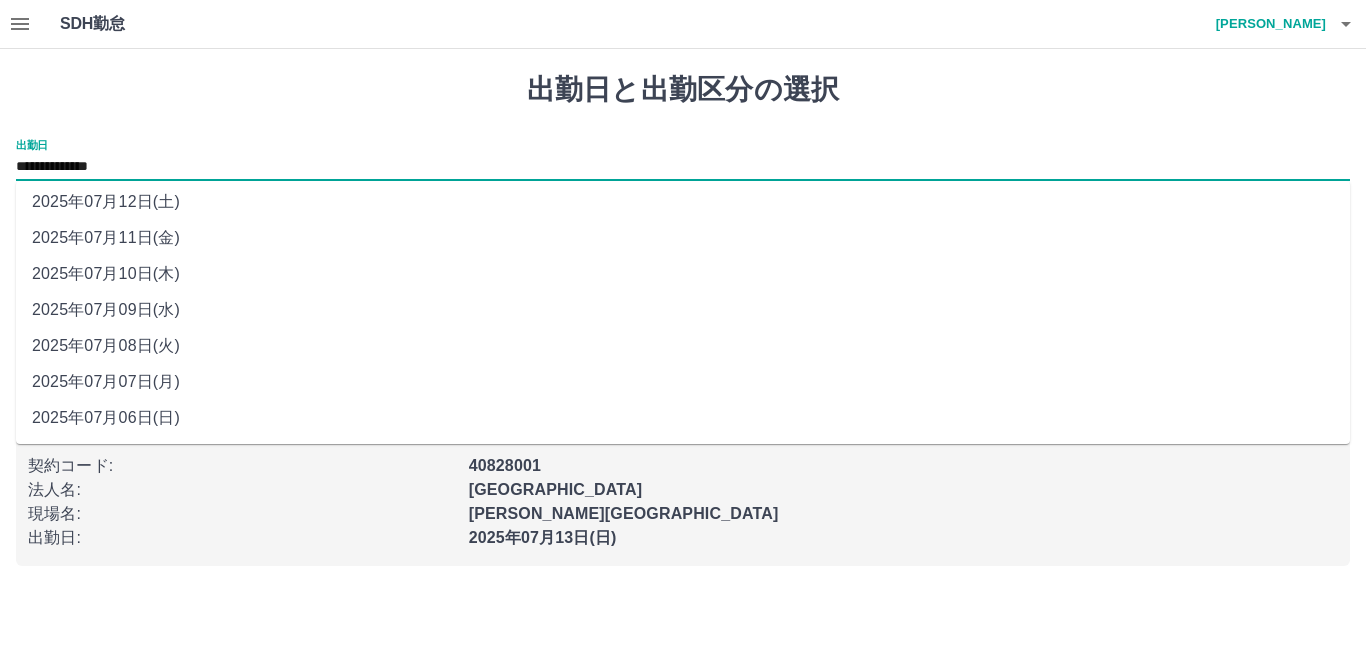 click on "2025年07月06日(日)" at bounding box center [683, 418] 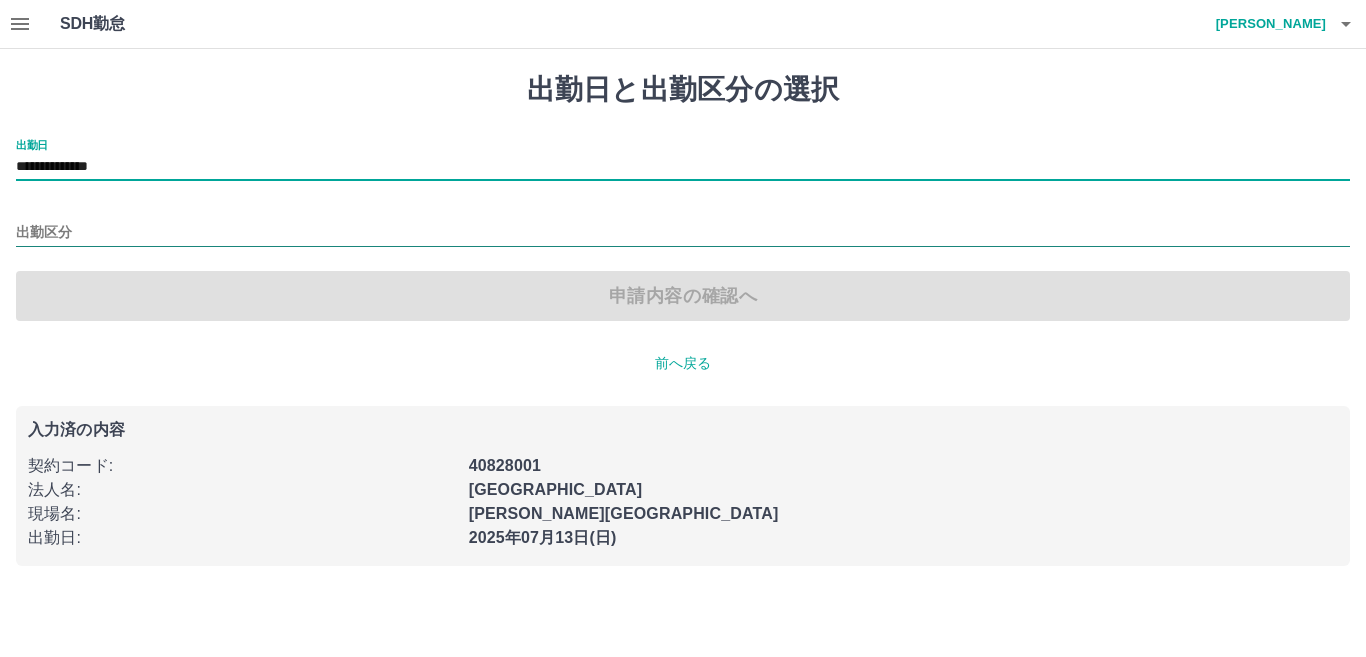 click on "出勤区分" at bounding box center (683, 233) 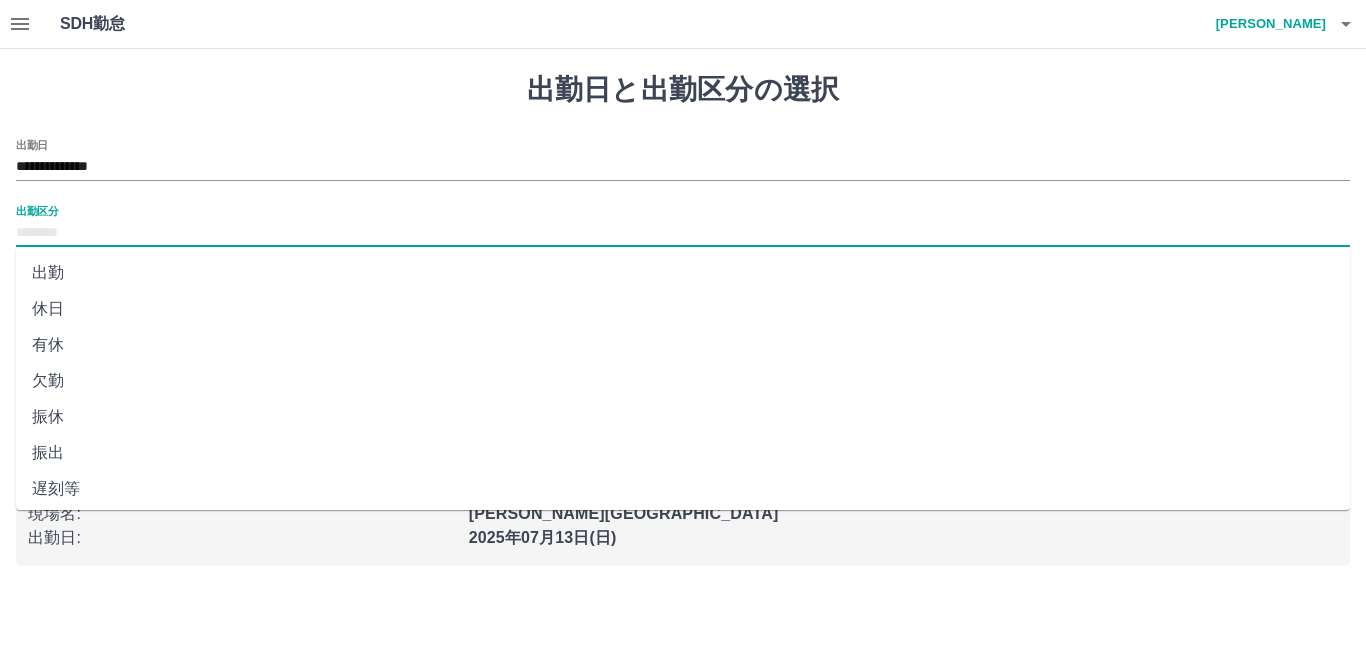 click on "出勤" at bounding box center [683, 273] 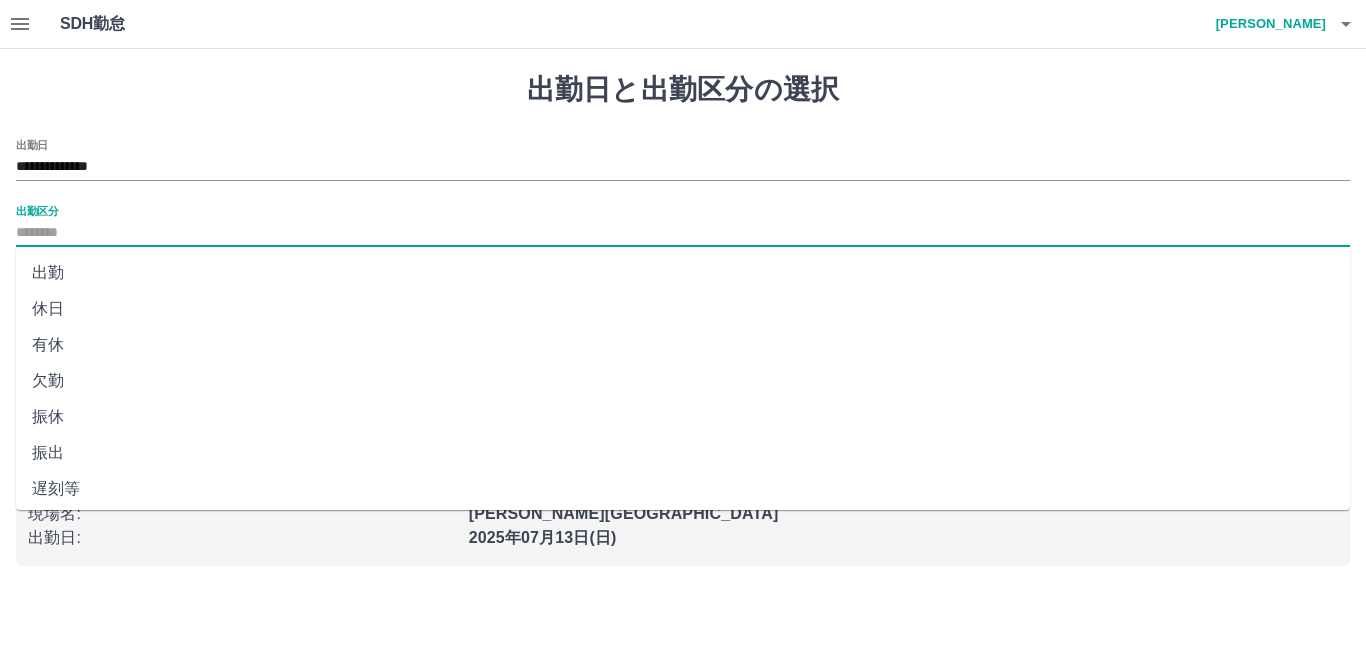 type on "**" 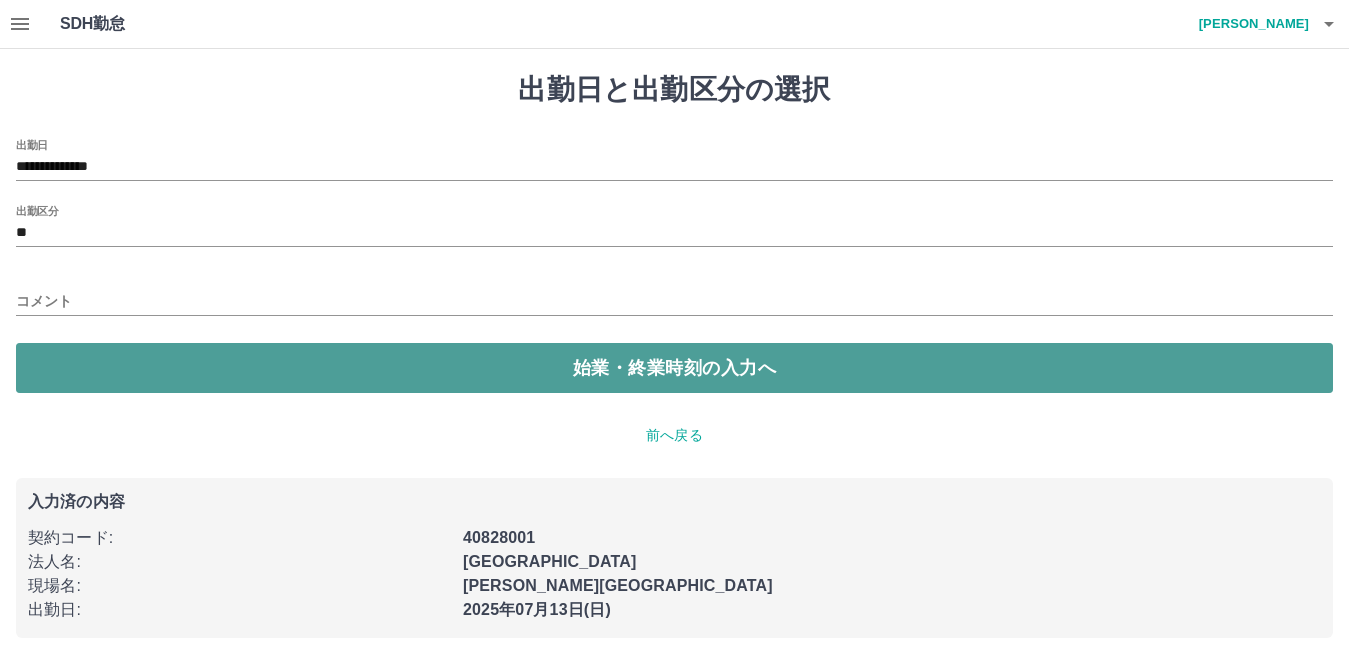 click on "始業・終業時刻の入力へ" at bounding box center [674, 368] 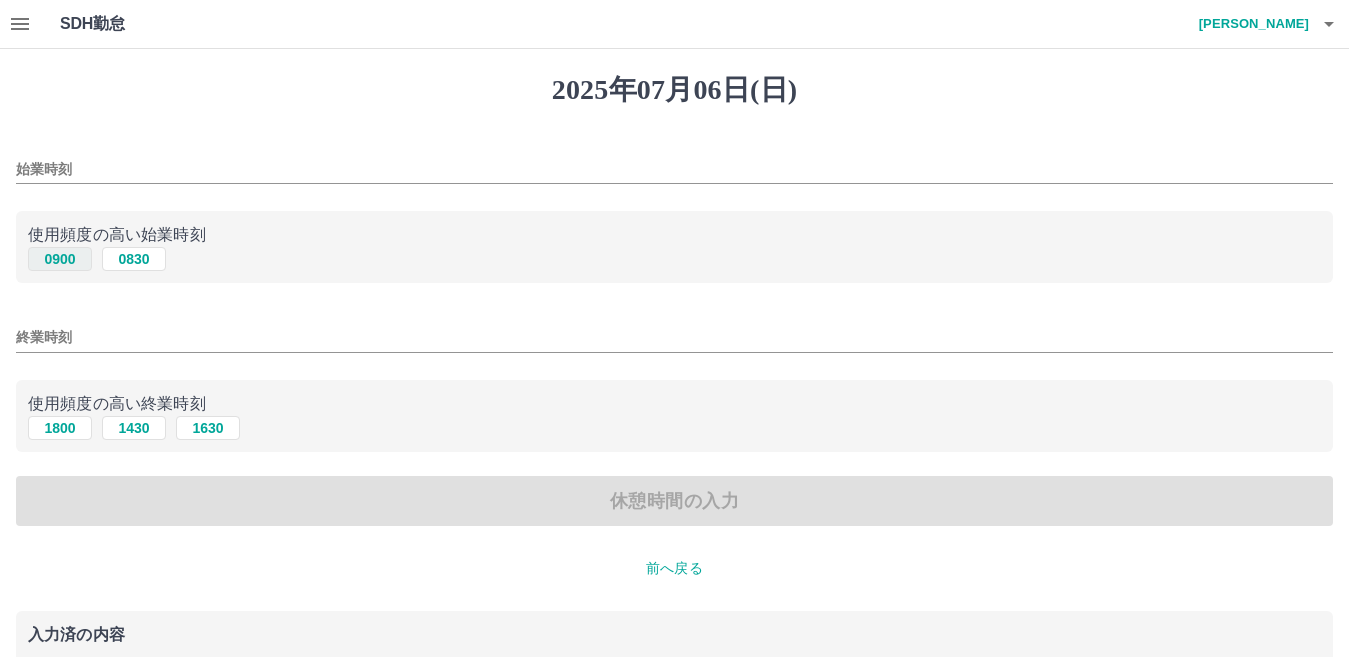 click on "0900" at bounding box center (60, 259) 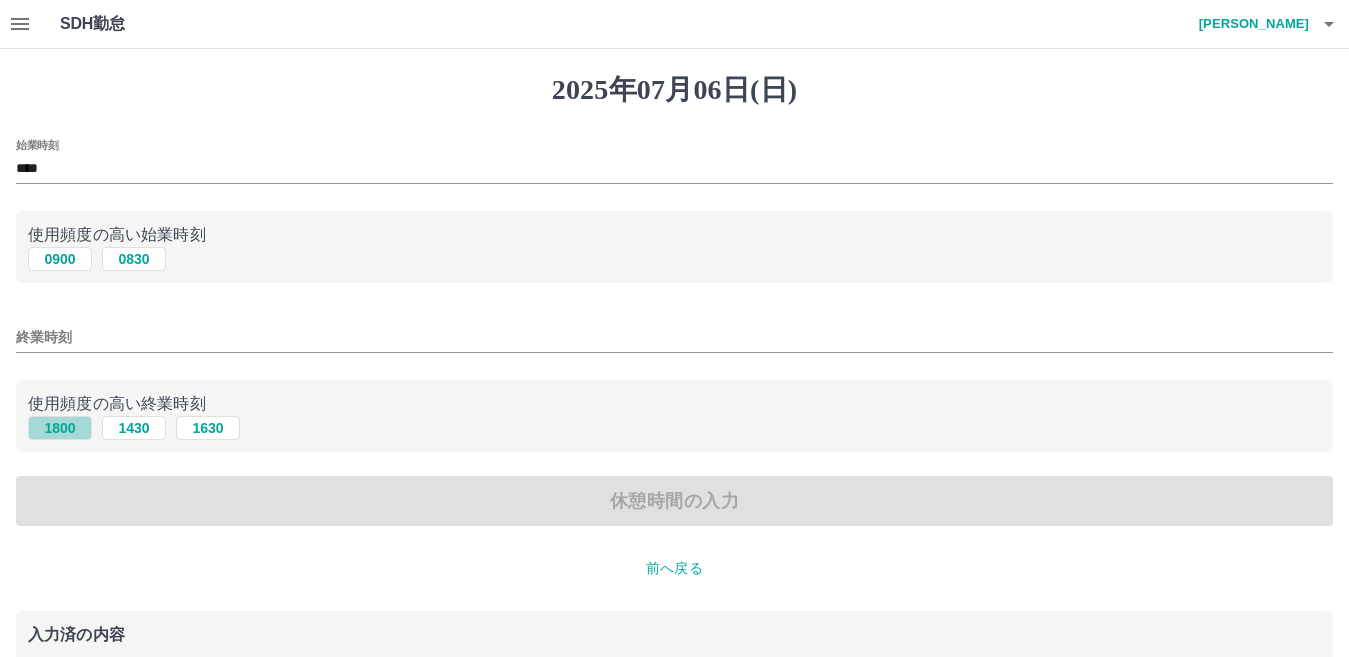click on "1800" at bounding box center [60, 428] 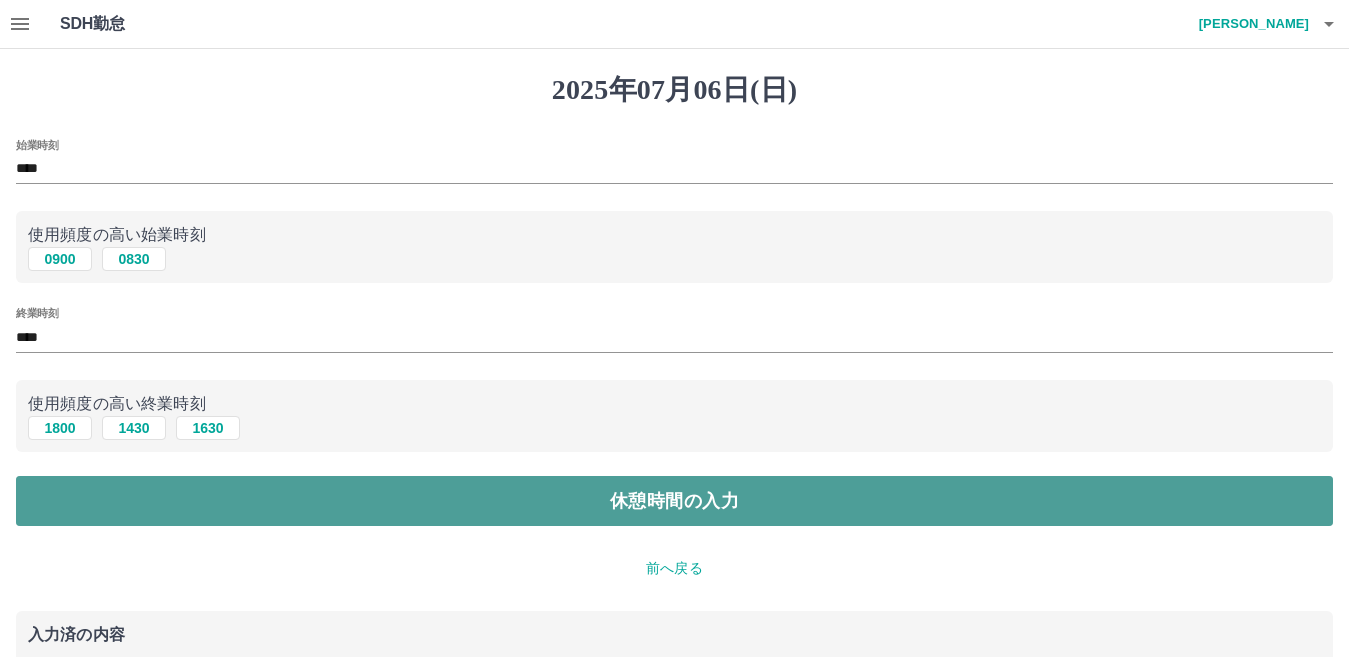 click on "休憩時間の入力" at bounding box center (674, 501) 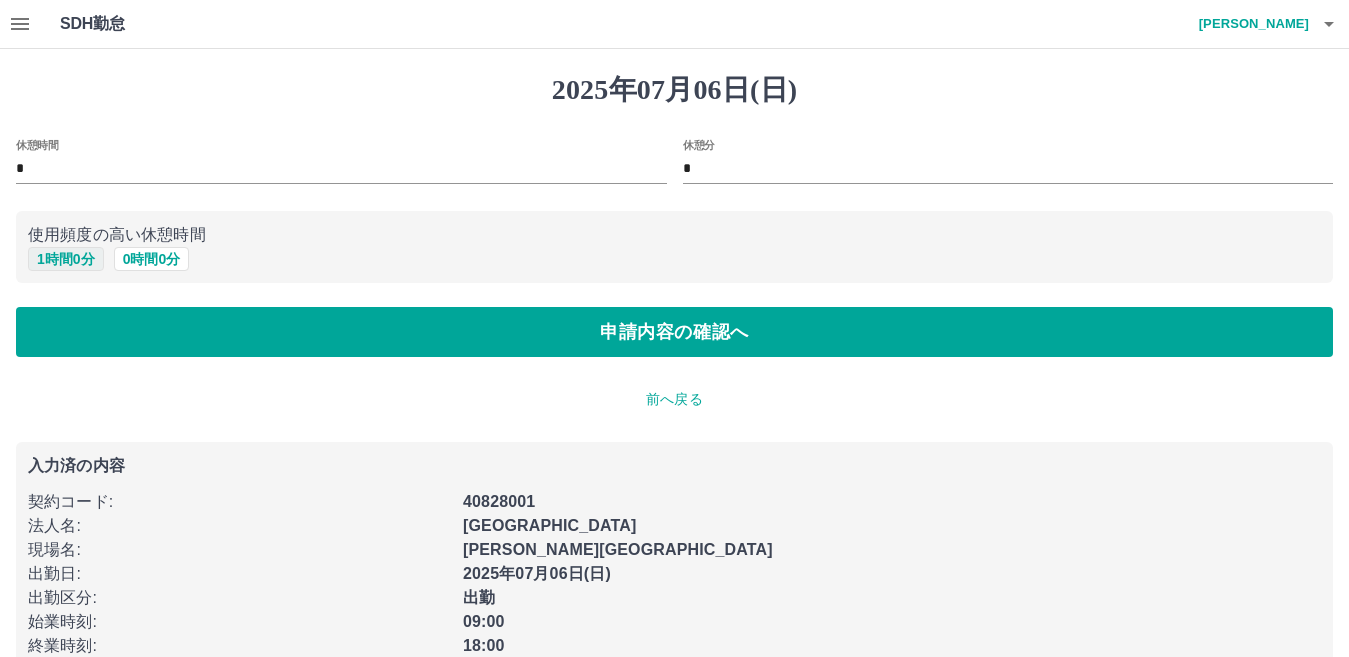 click on "1 時間 0 分" at bounding box center (66, 259) 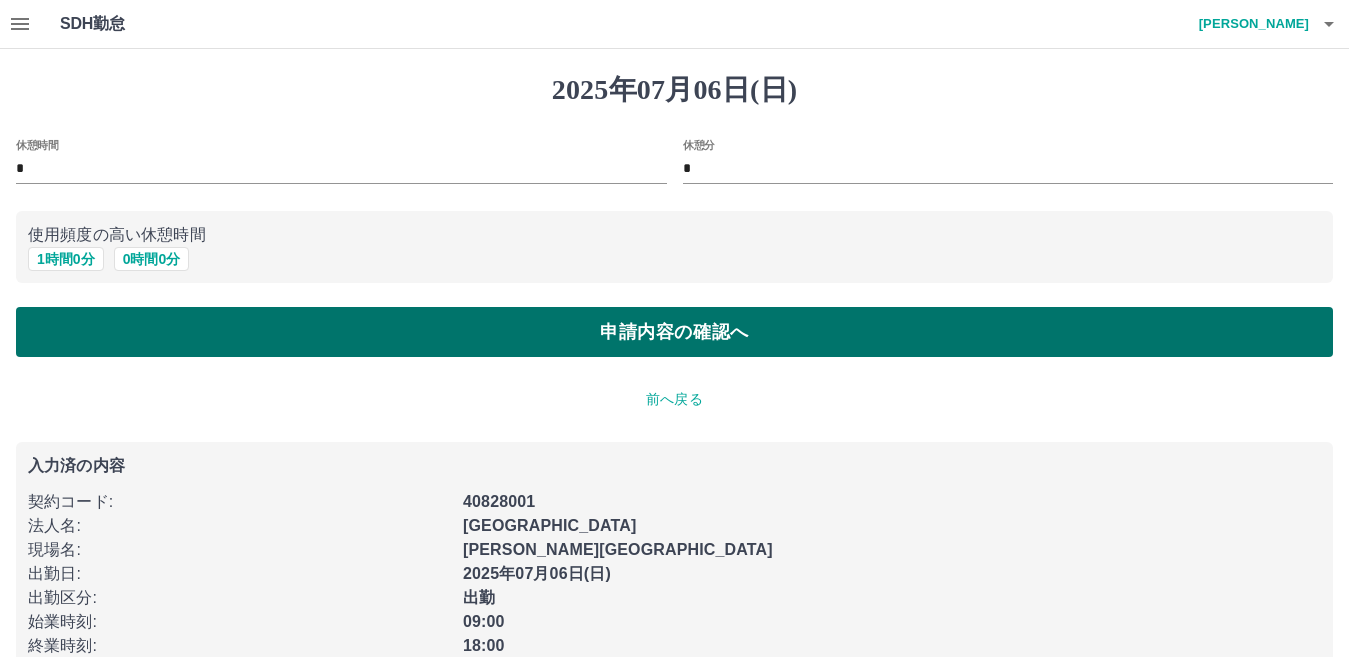 click on "申請内容の確認へ" at bounding box center [674, 332] 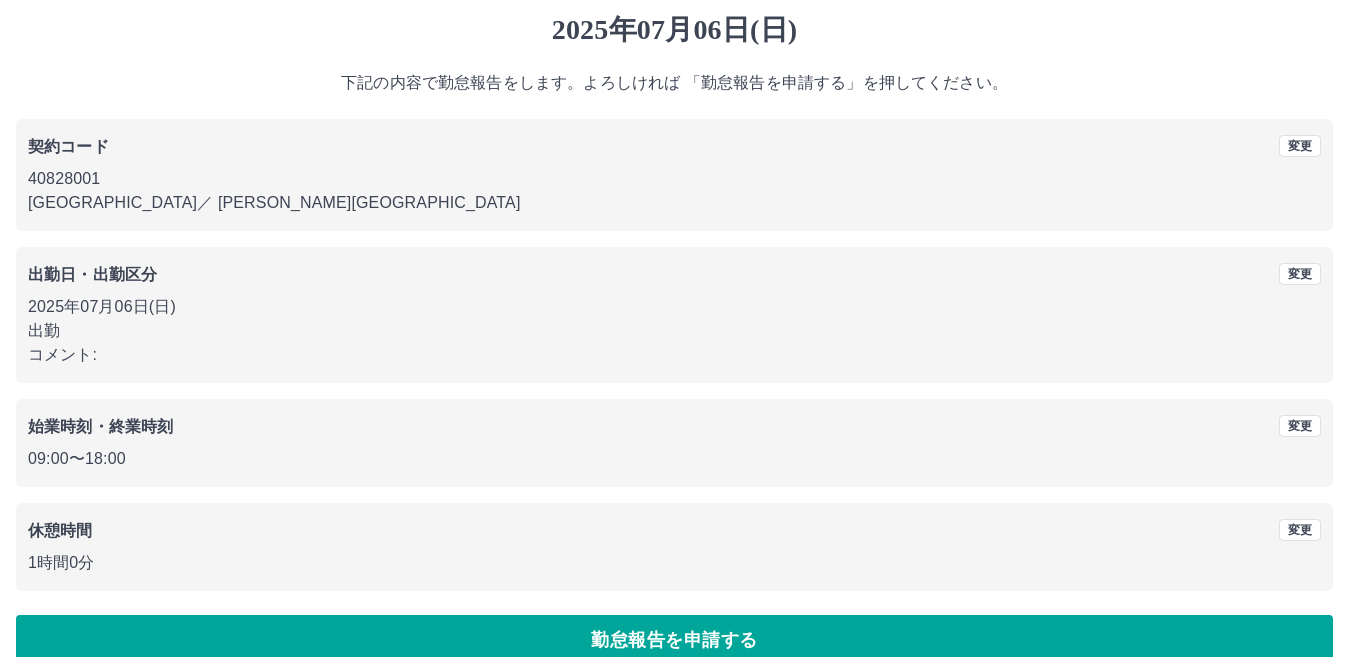 scroll, scrollTop: 92, scrollLeft: 0, axis: vertical 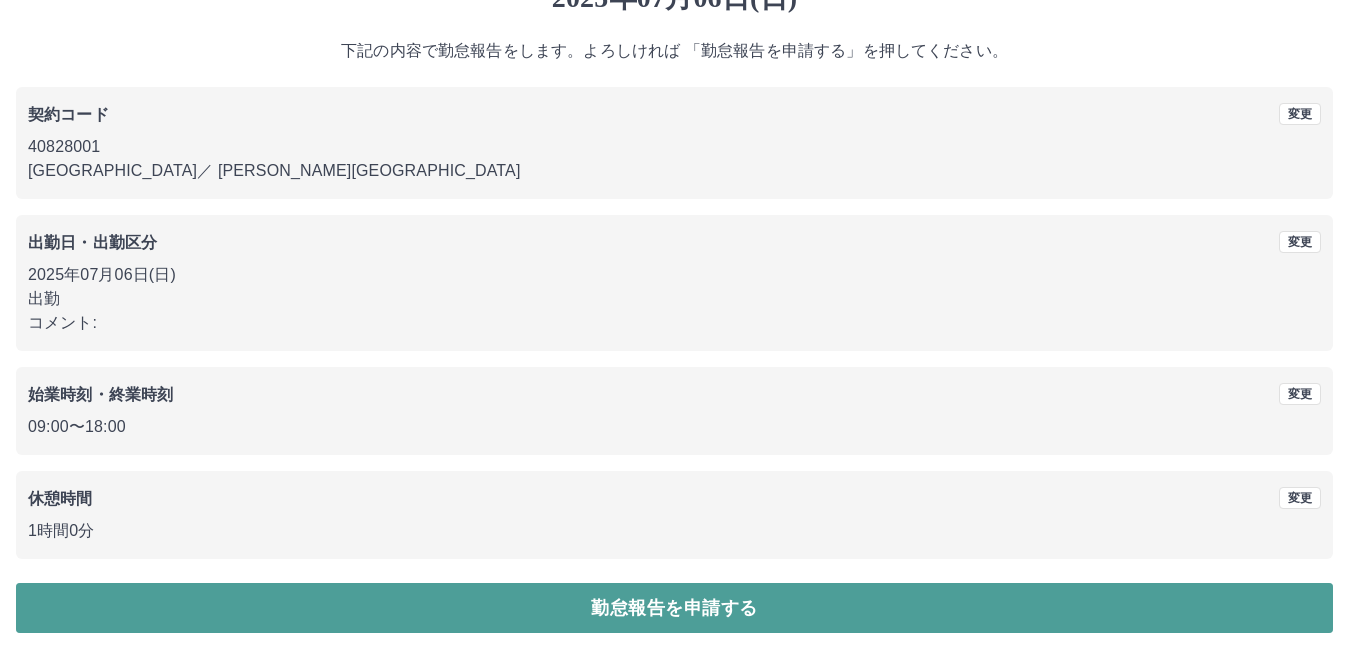 click on "勤怠報告を申請する" at bounding box center [674, 608] 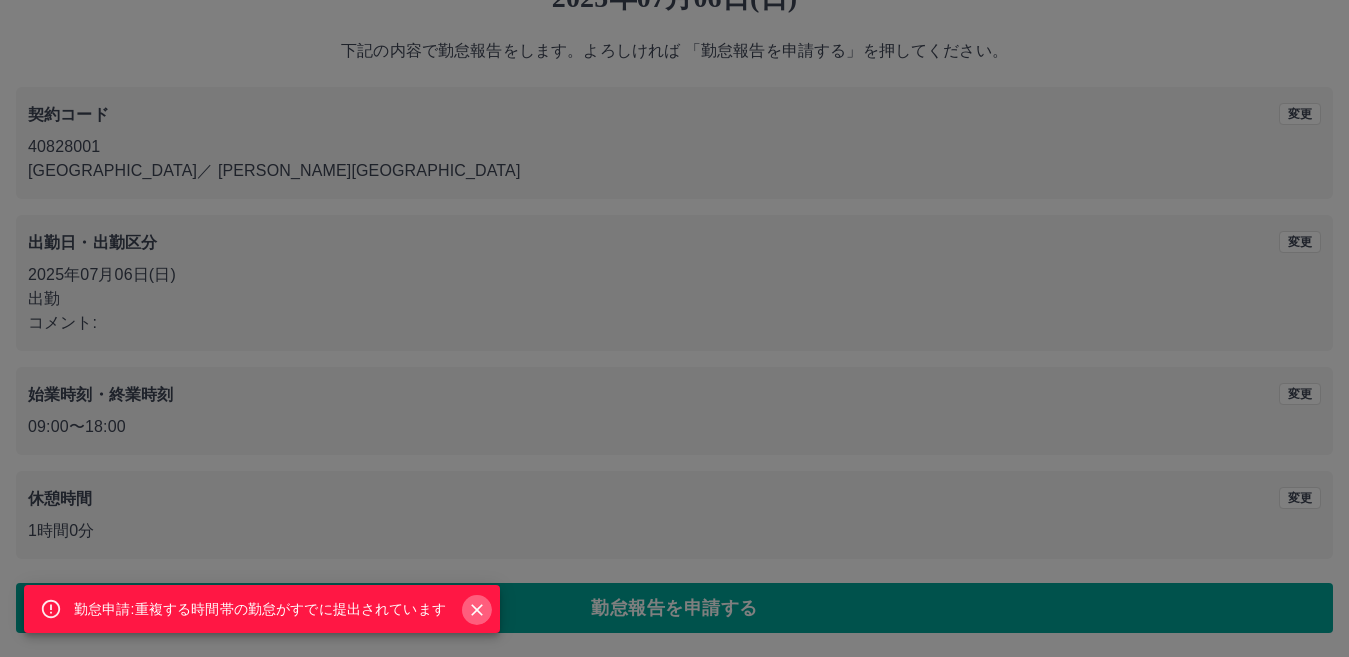 click 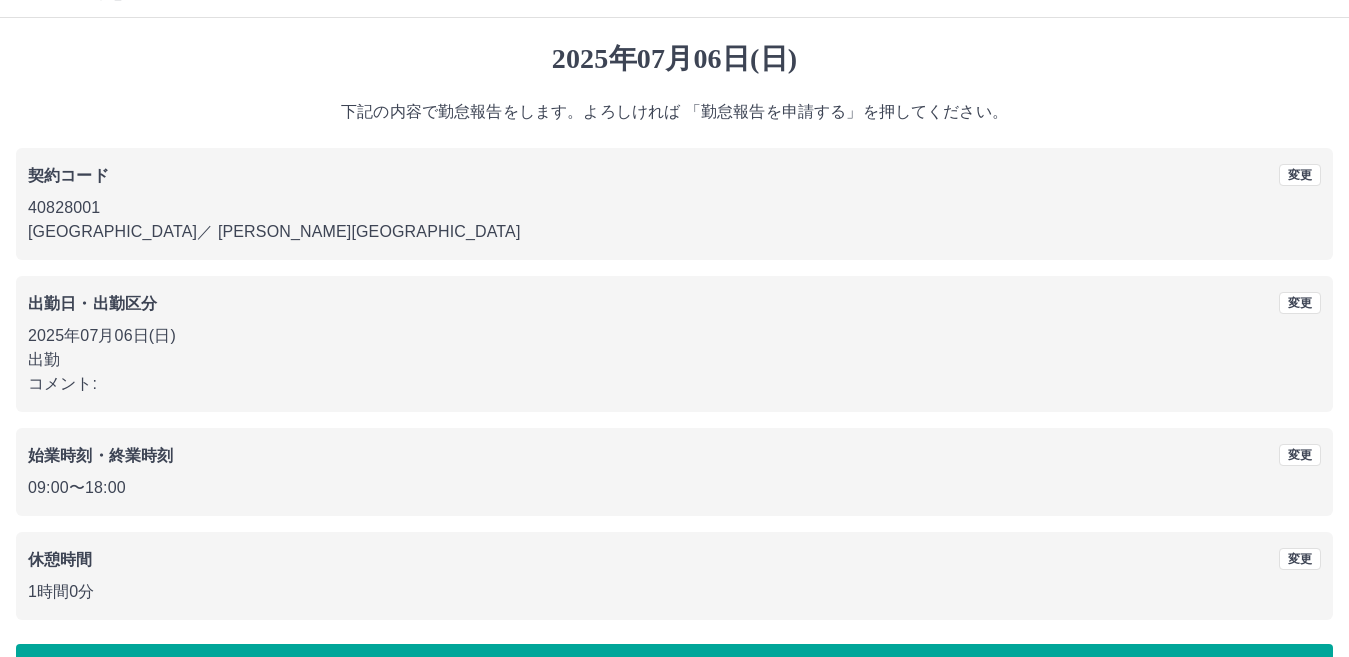 scroll, scrollTop: 0, scrollLeft: 0, axis: both 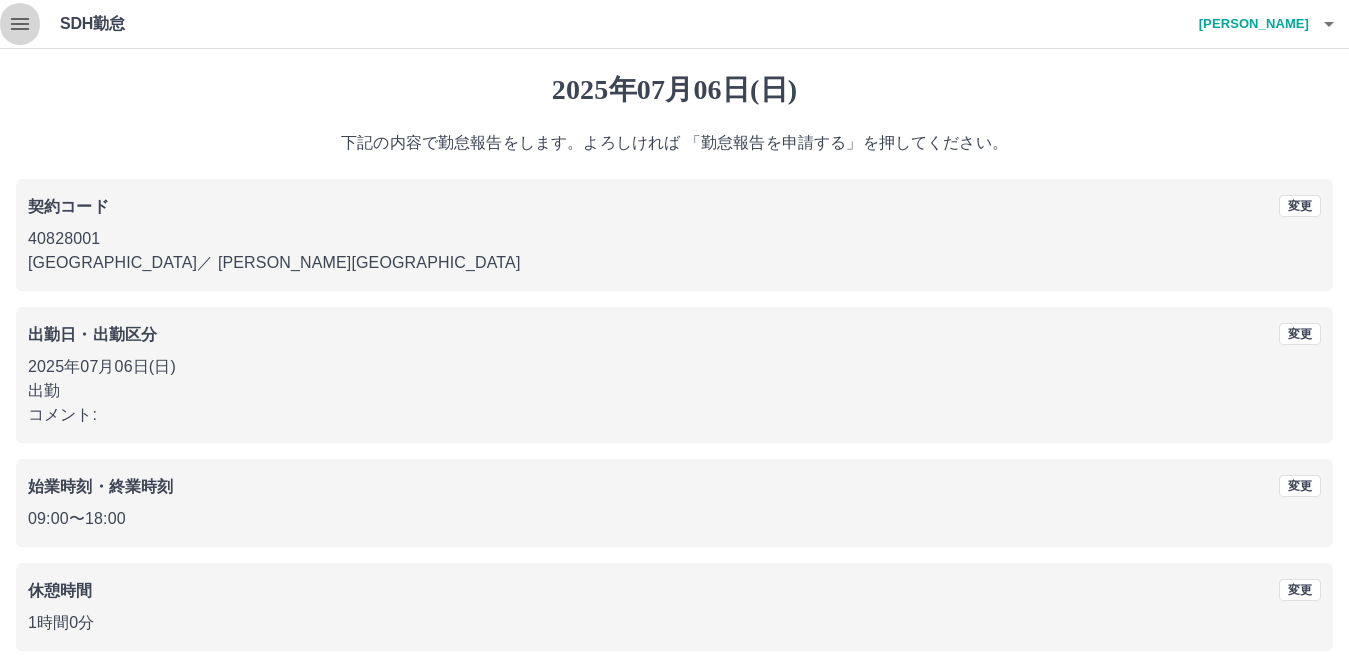 click 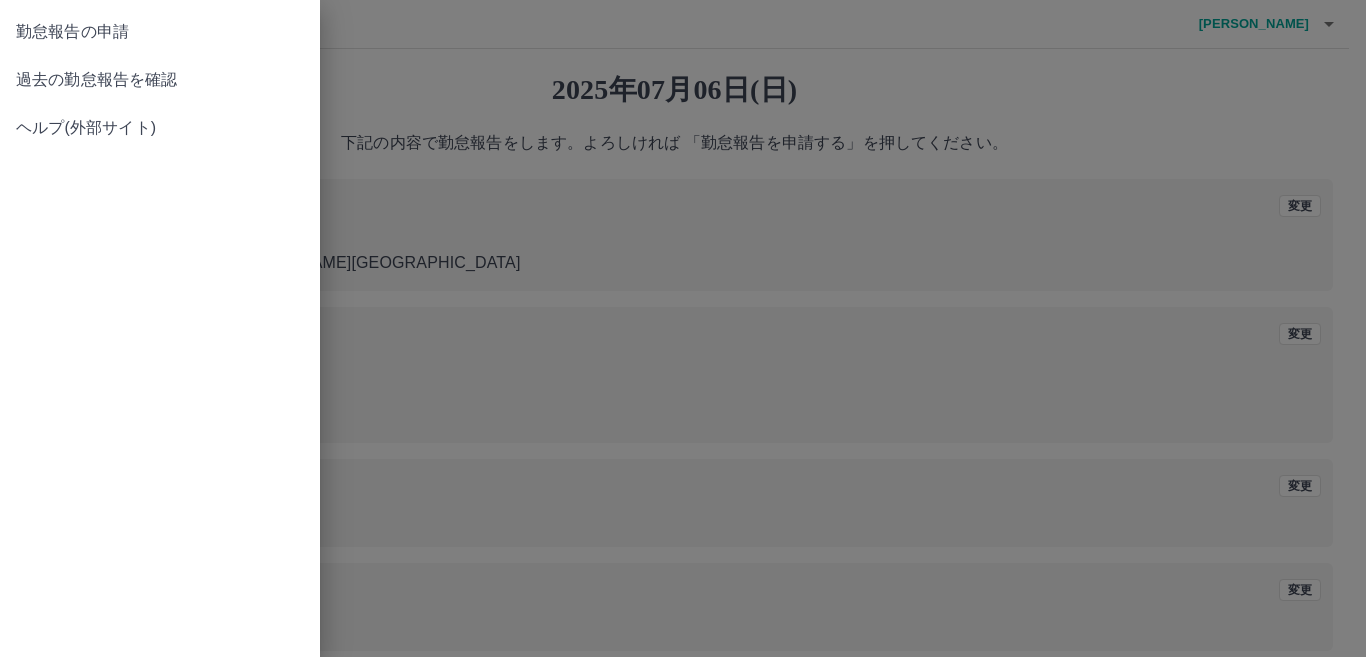 click on "勤怠報告の申請" at bounding box center (160, 32) 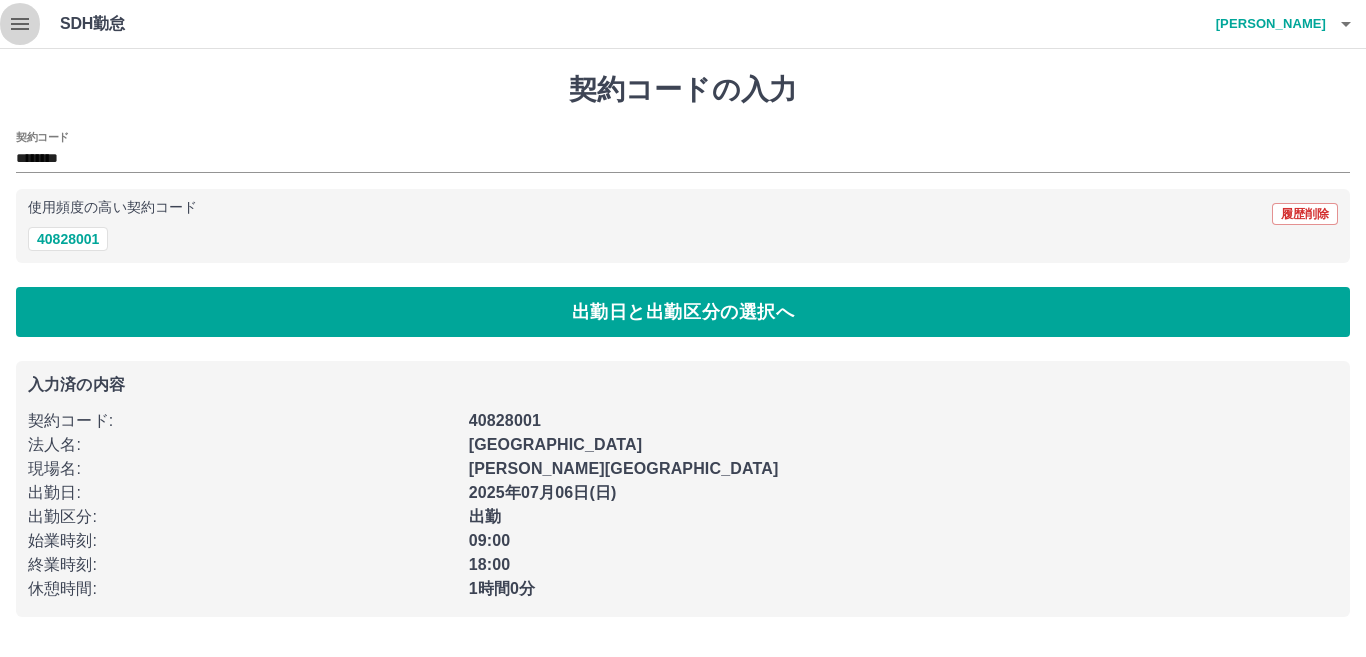 click 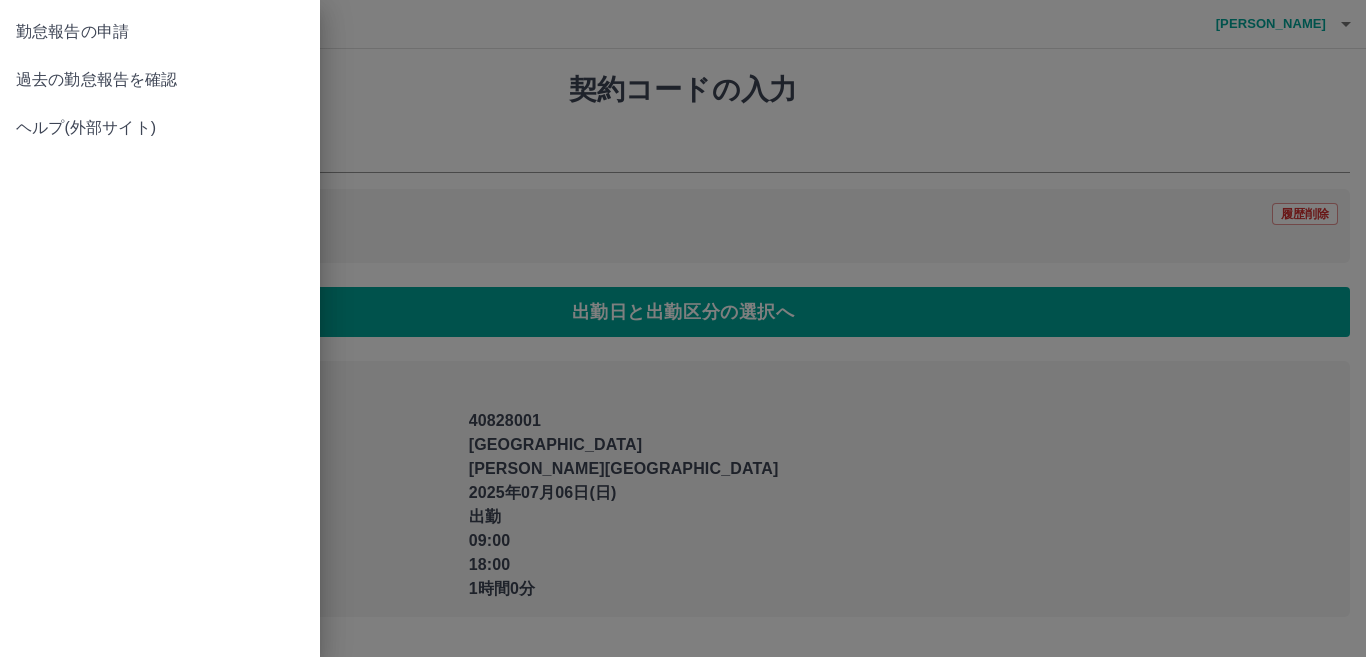 click on "過去の勤怠報告を確認" at bounding box center [160, 80] 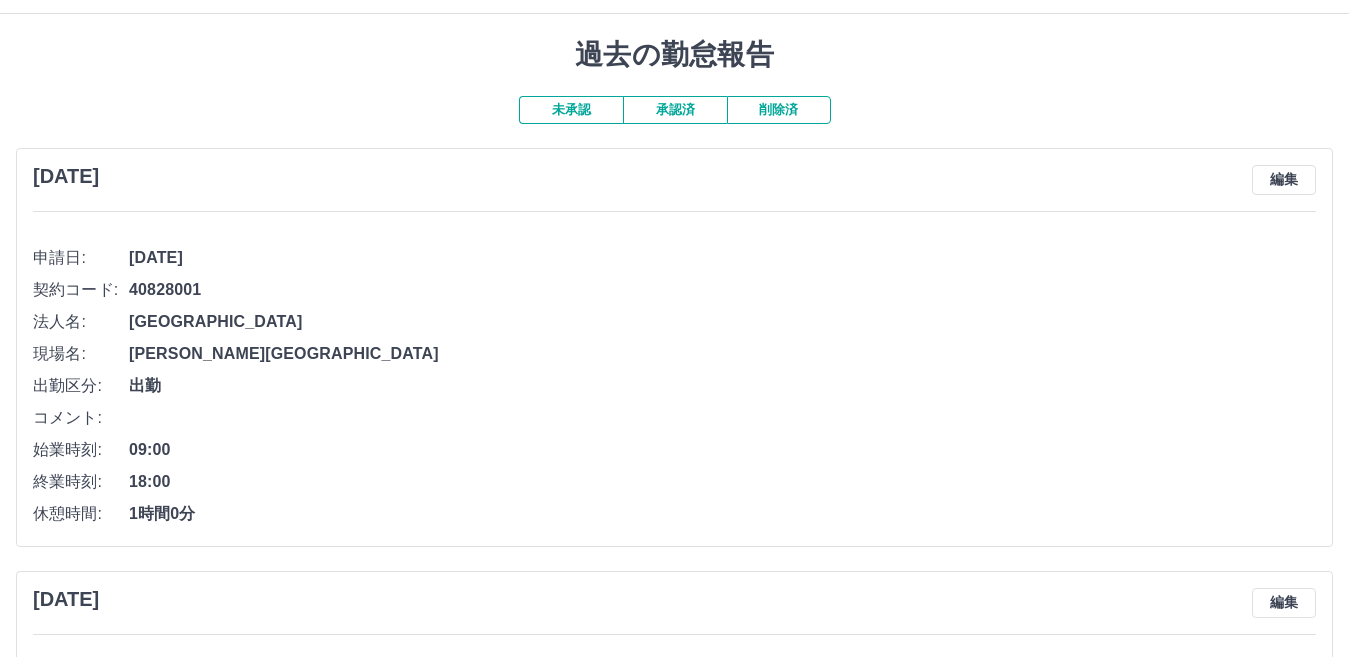 scroll, scrollTop: 0, scrollLeft: 0, axis: both 